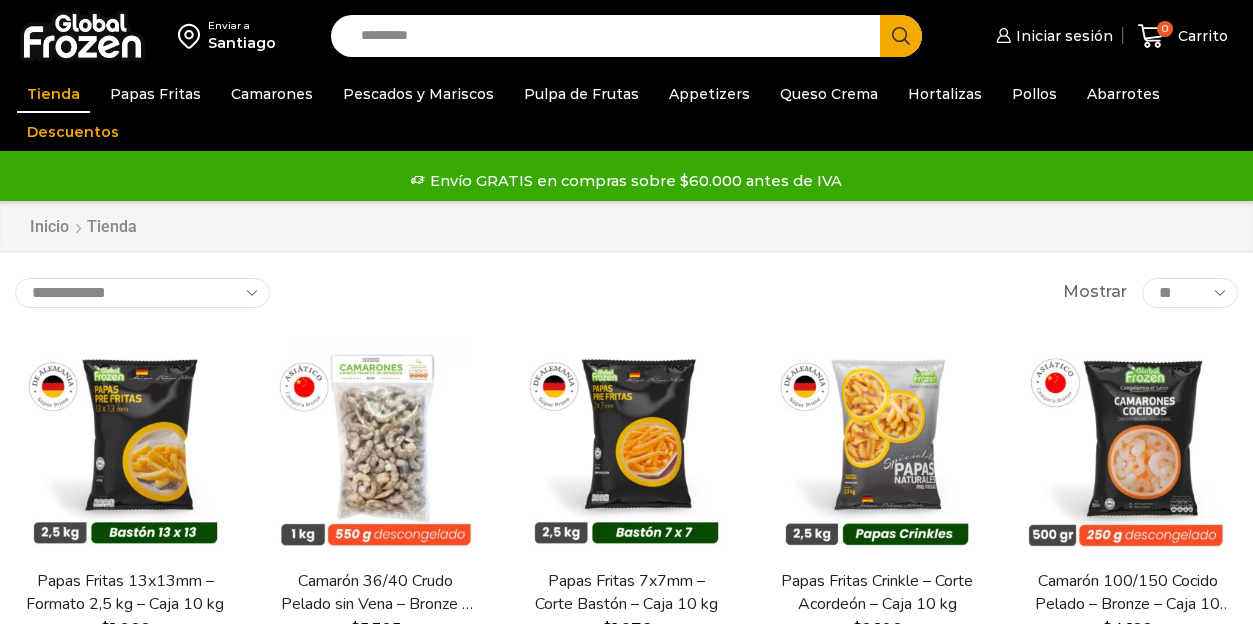 scroll, scrollTop: 0, scrollLeft: 0, axis: both 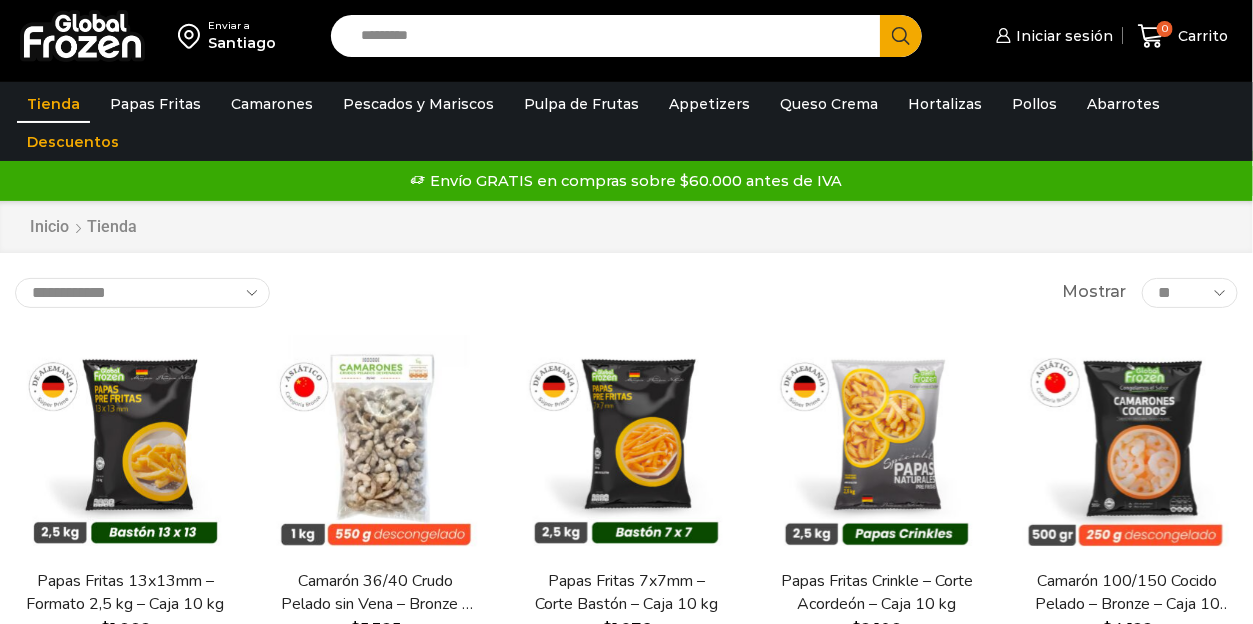click on "Search input" at bounding box center (611, 36) 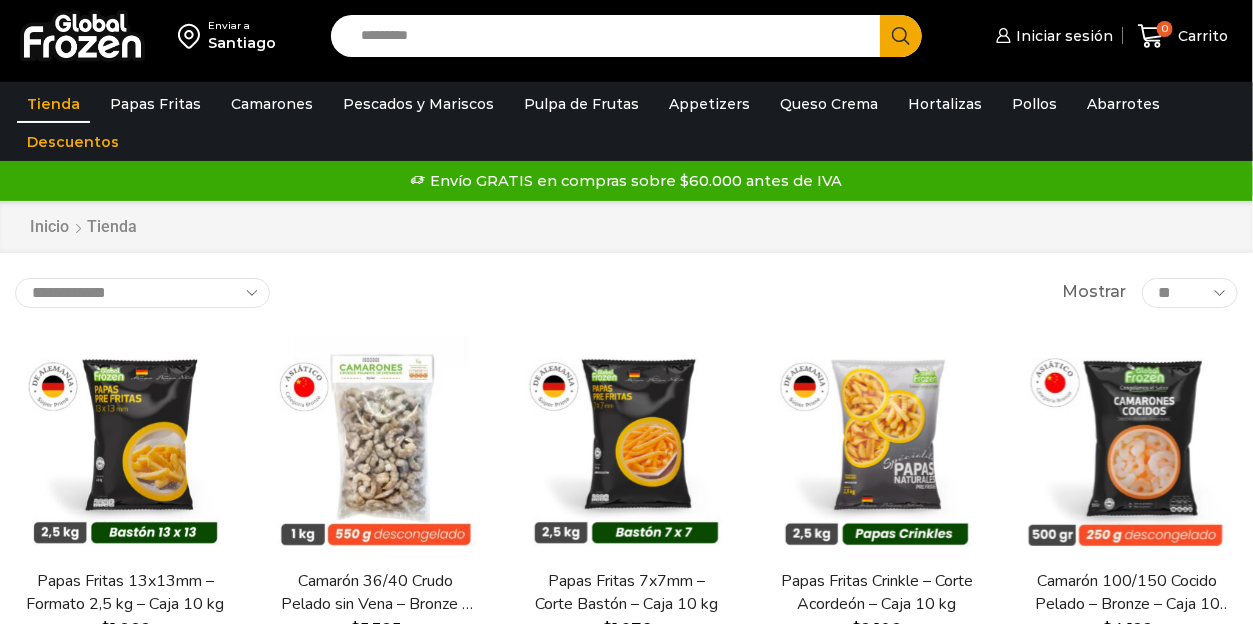 scroll, scrollTop: 0, scrollLeft: 0, axis: both 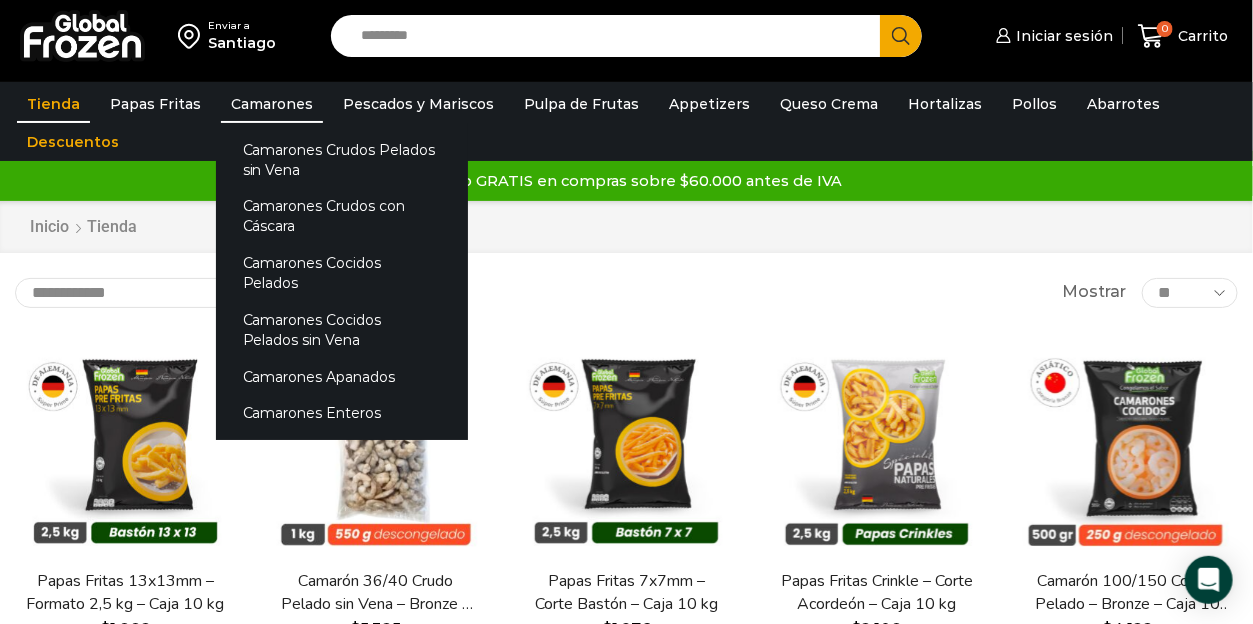 click on "Camarones" at bounding box center (272, 104) 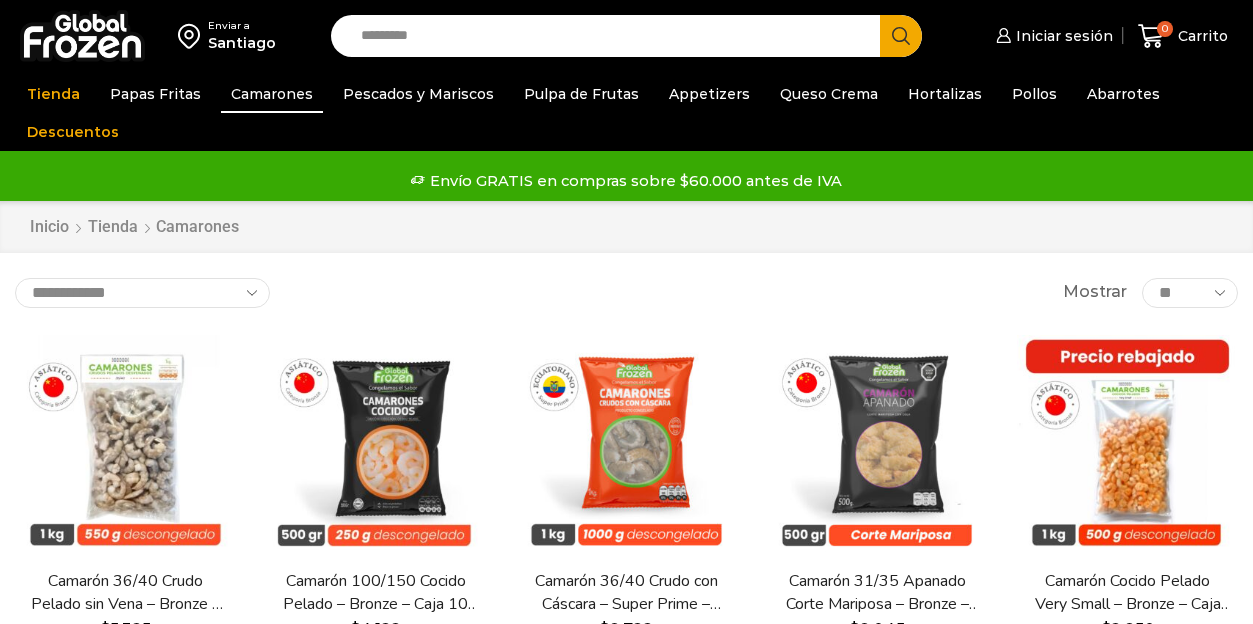 scroll, scrollTop: 0, scrollLeft: 0, axis: both 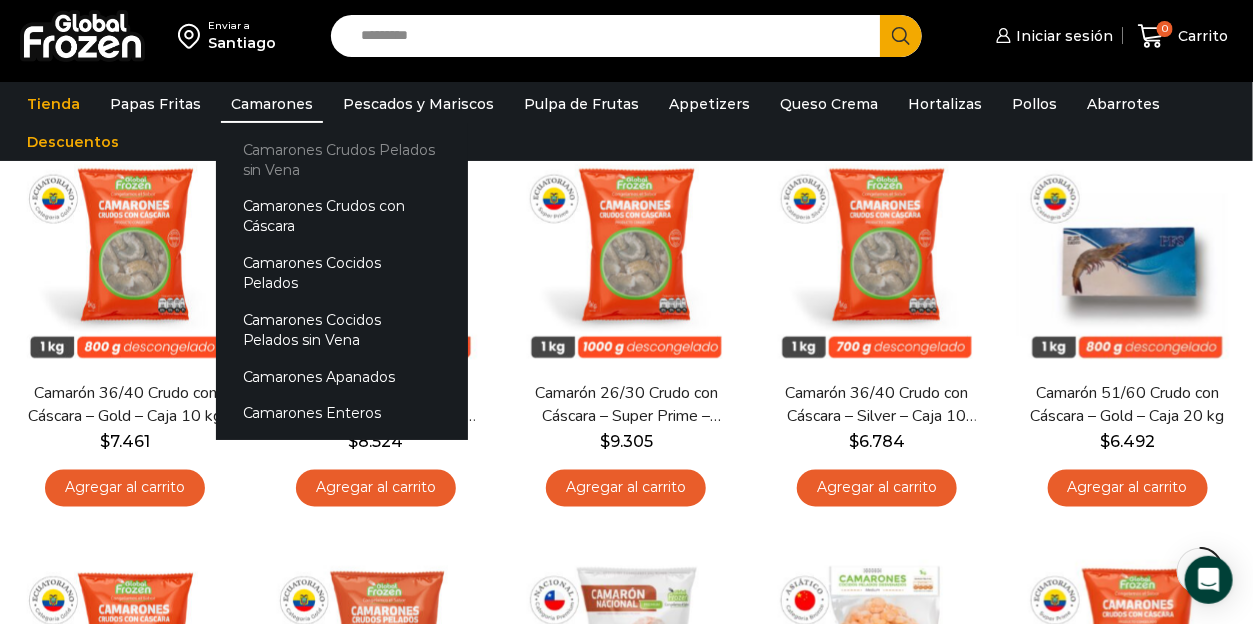 click on "Camarones Crudos Pelados sin Vena" at bounding box center (342, 159) 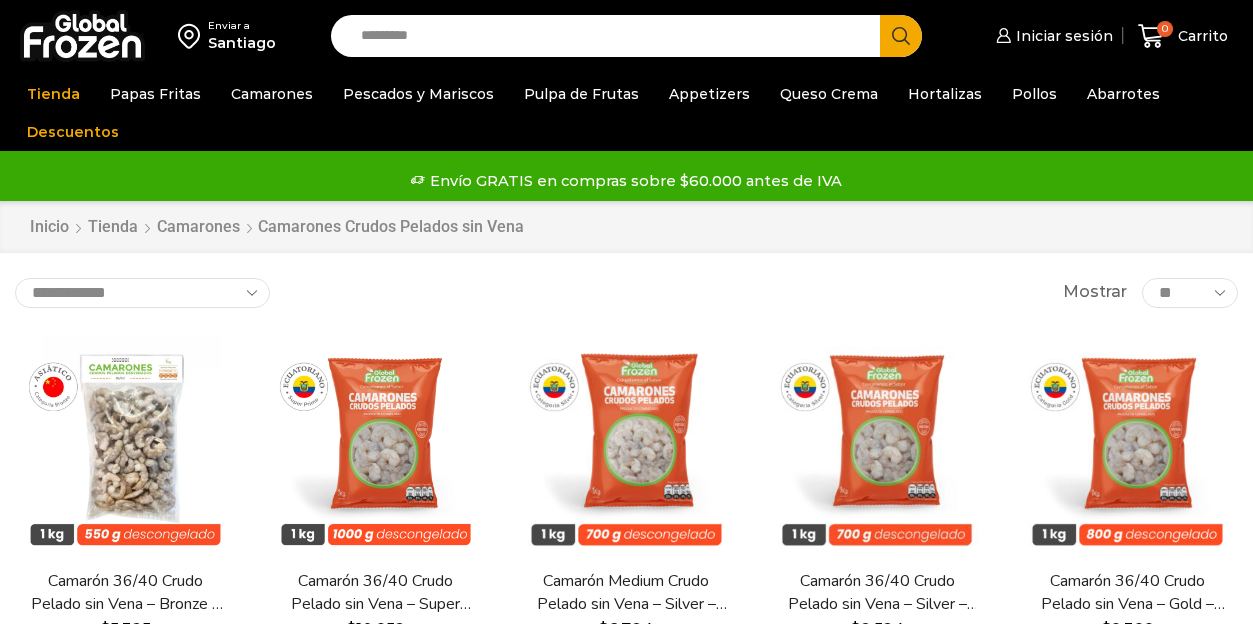 scroll, scrollTop: 0, scrollLeft: 0, axis: both 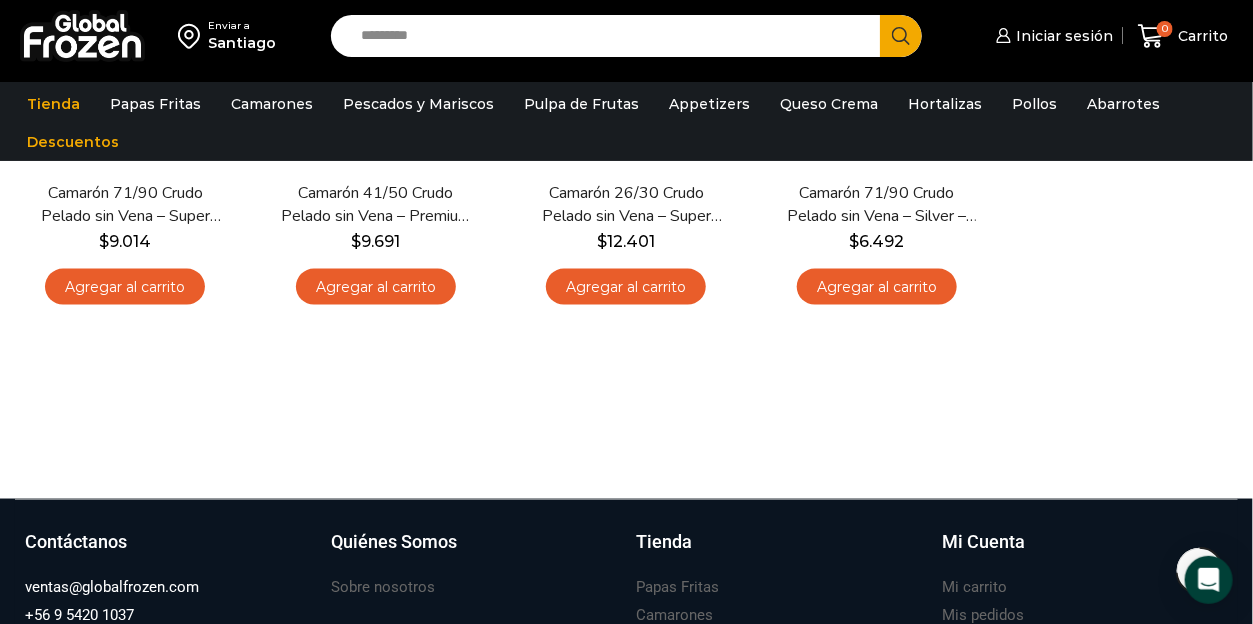 drag, startPoint x: 458, startPoint y: 30, endPoint x: 430, endPoint y: 28, distance: 28.071337 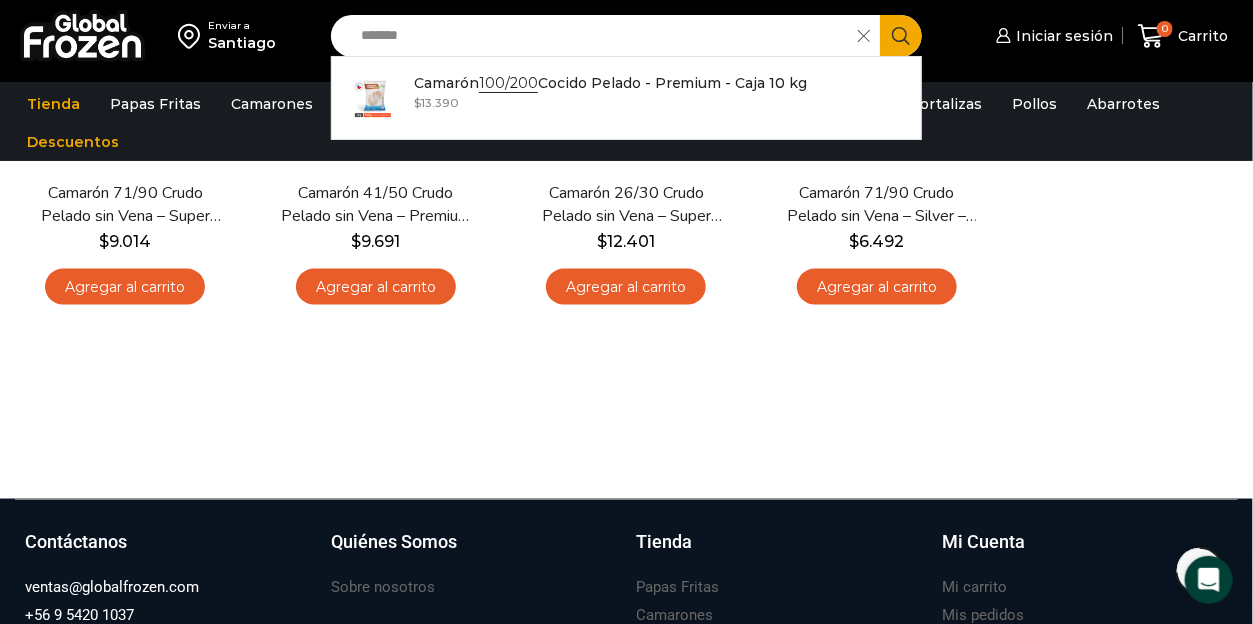 type on "*******" 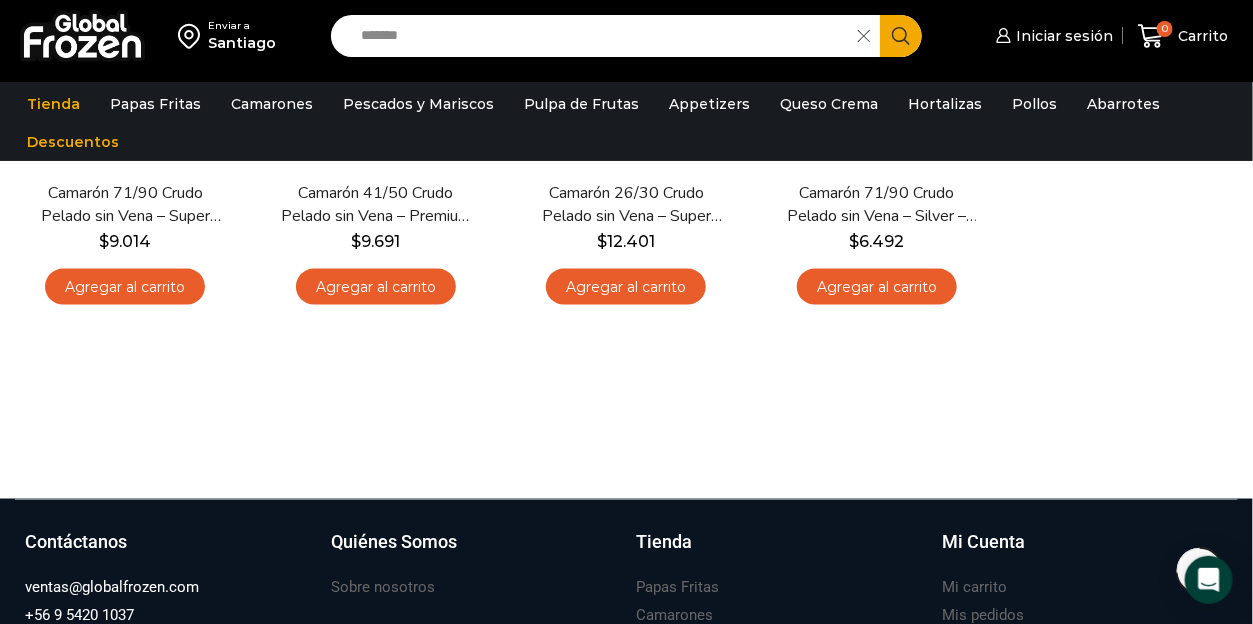 click on "Search" at bounding box center (901, 36) 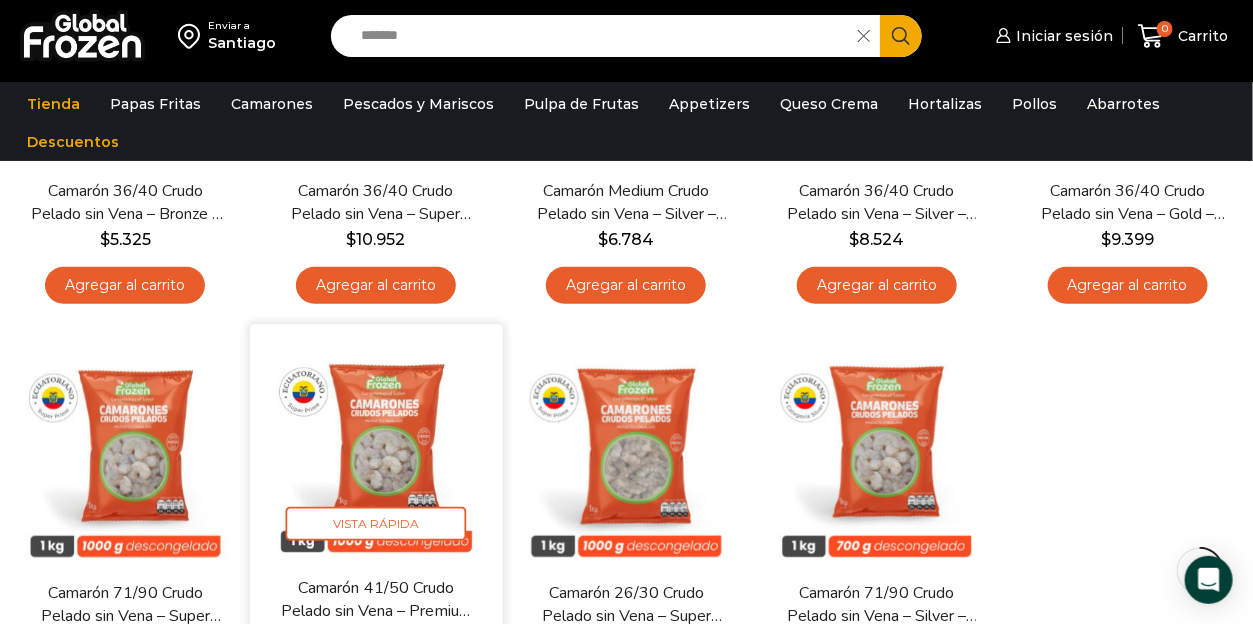 scroll, scrollTop: 0, scrollLeft: 0, axis: both 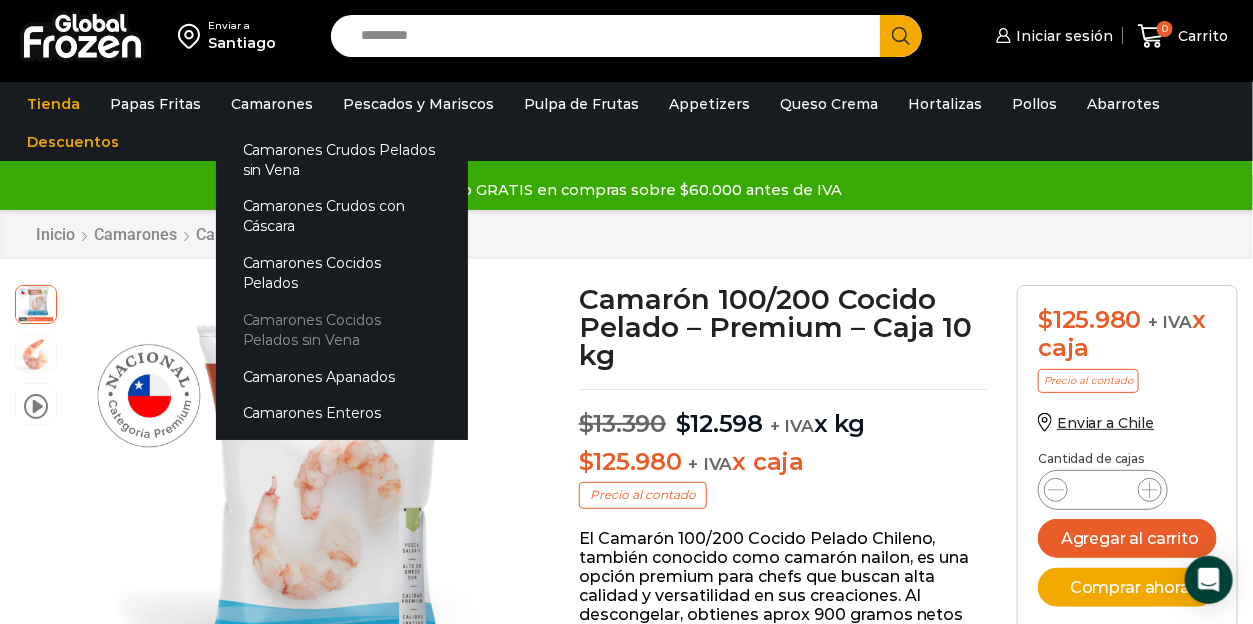 click on "Camarones Cocidos Pelados sin Vena" at bounding box center (342, 329) 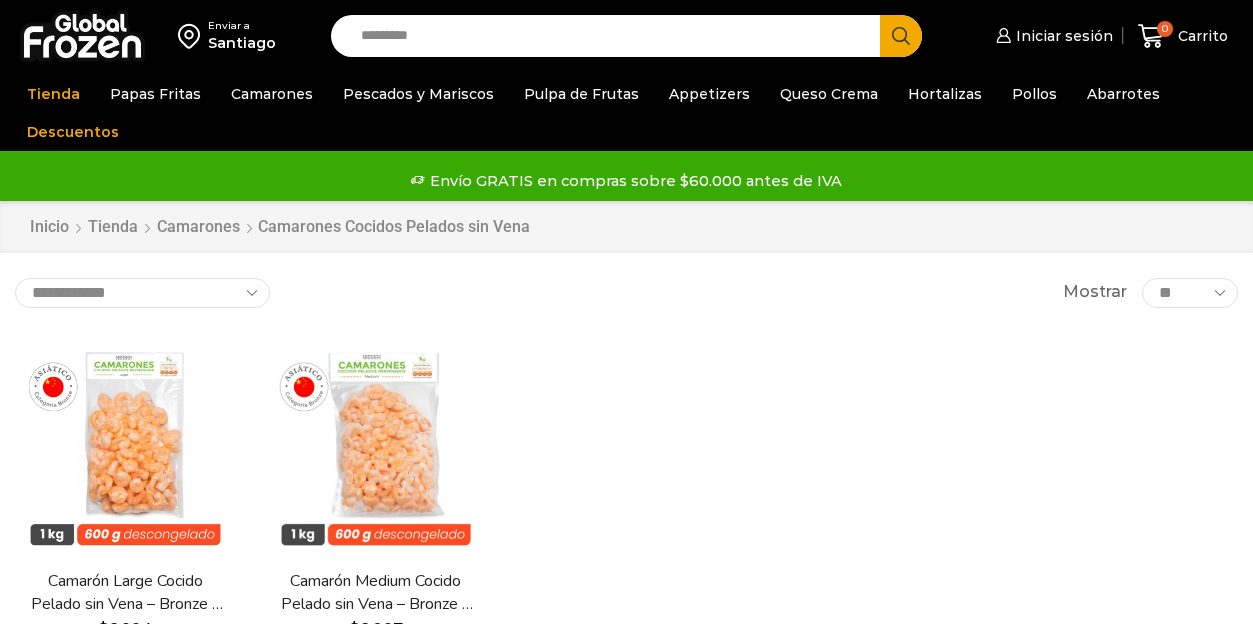 scroll, scrollTop: 0, scrollLeft: 0, axis: both 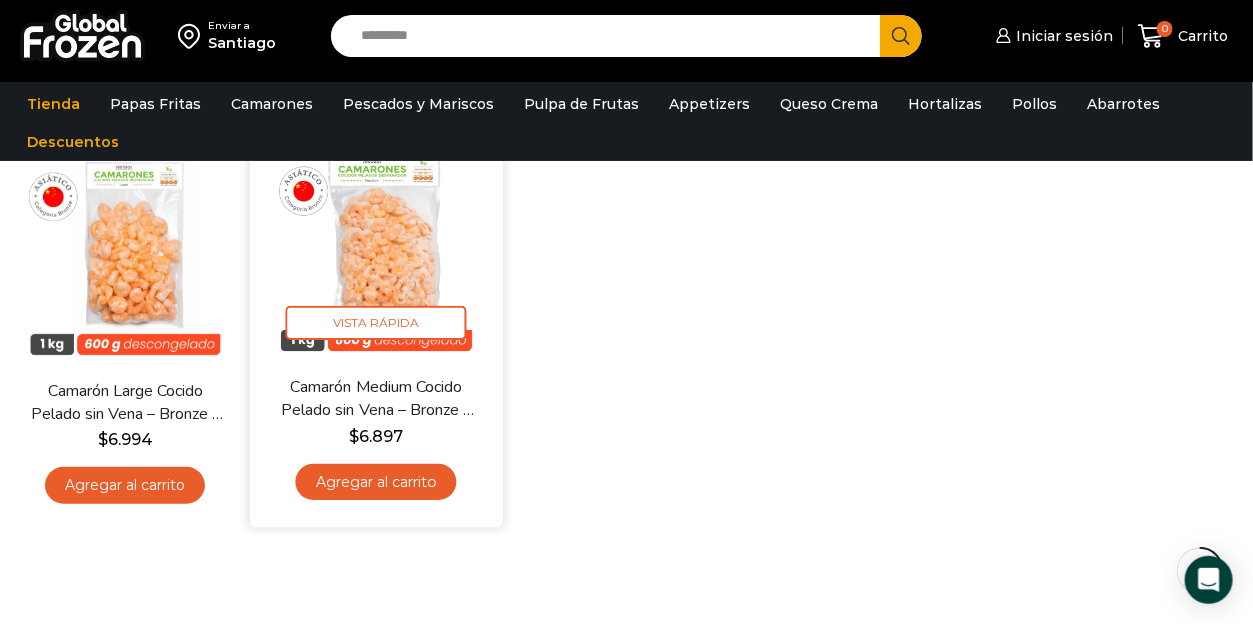 click on "Agregar al carrito" at bounding box center (375, 481) 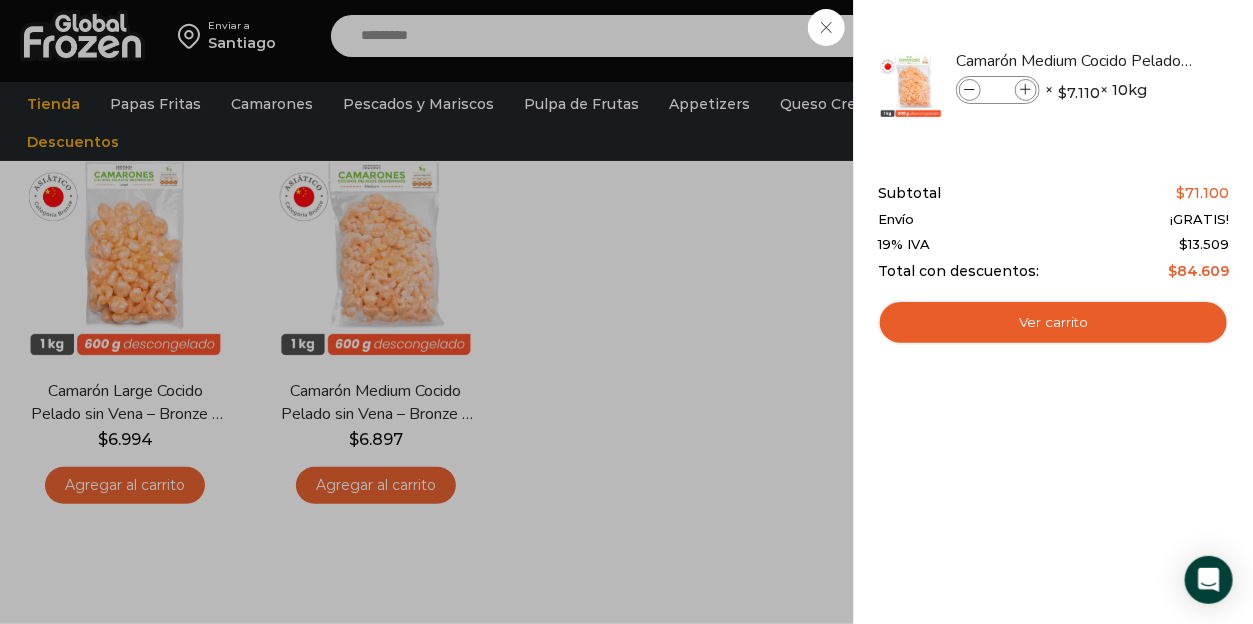 click on "1
Carrito
1
1
Shopping Cart
*" at bounding box center (1183, 36) 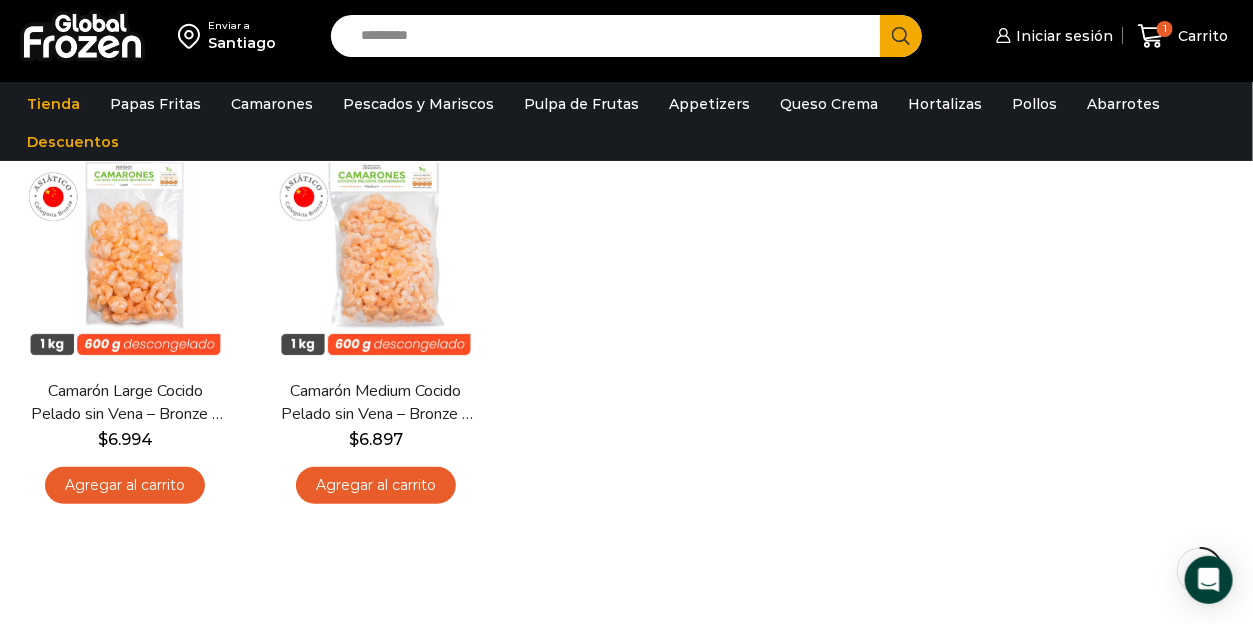 click on "Search input" at bounding box center (611, 36) 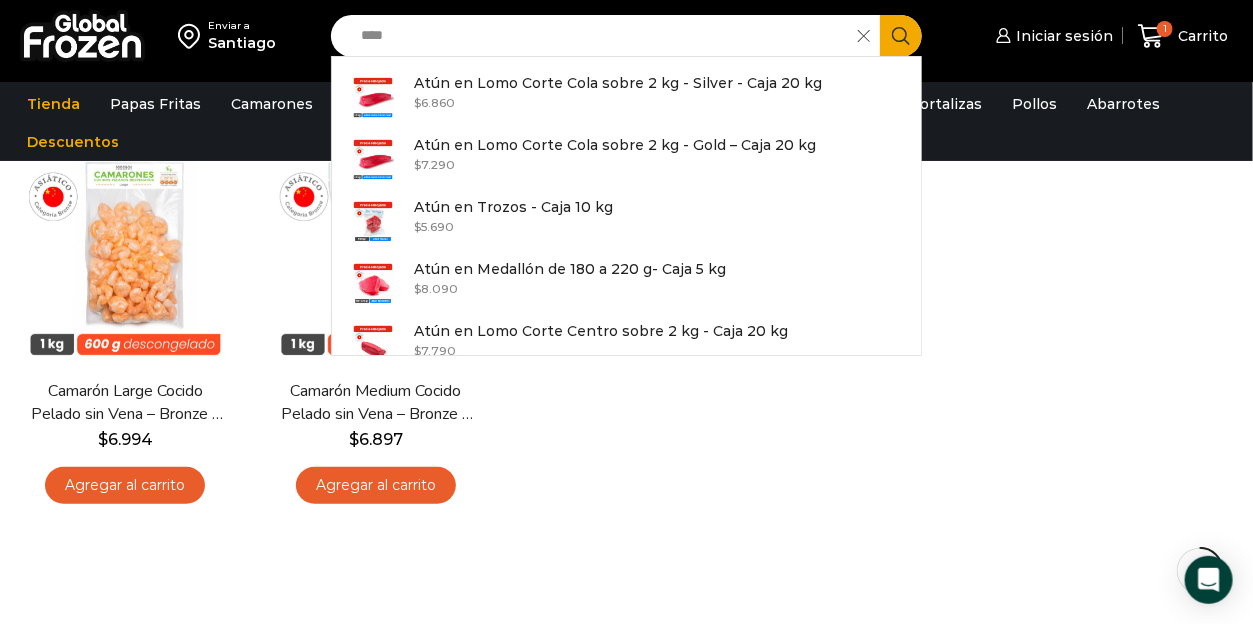type on "****" 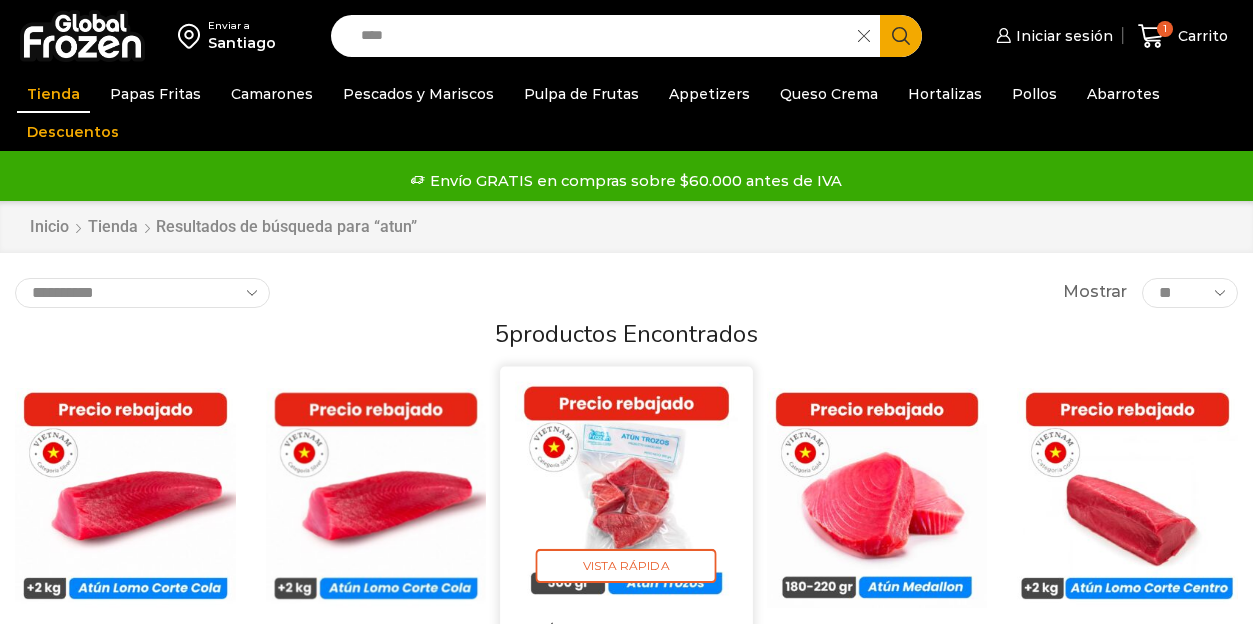 scroll, scrollTop: 0, scrollLeft: 0, axis: both 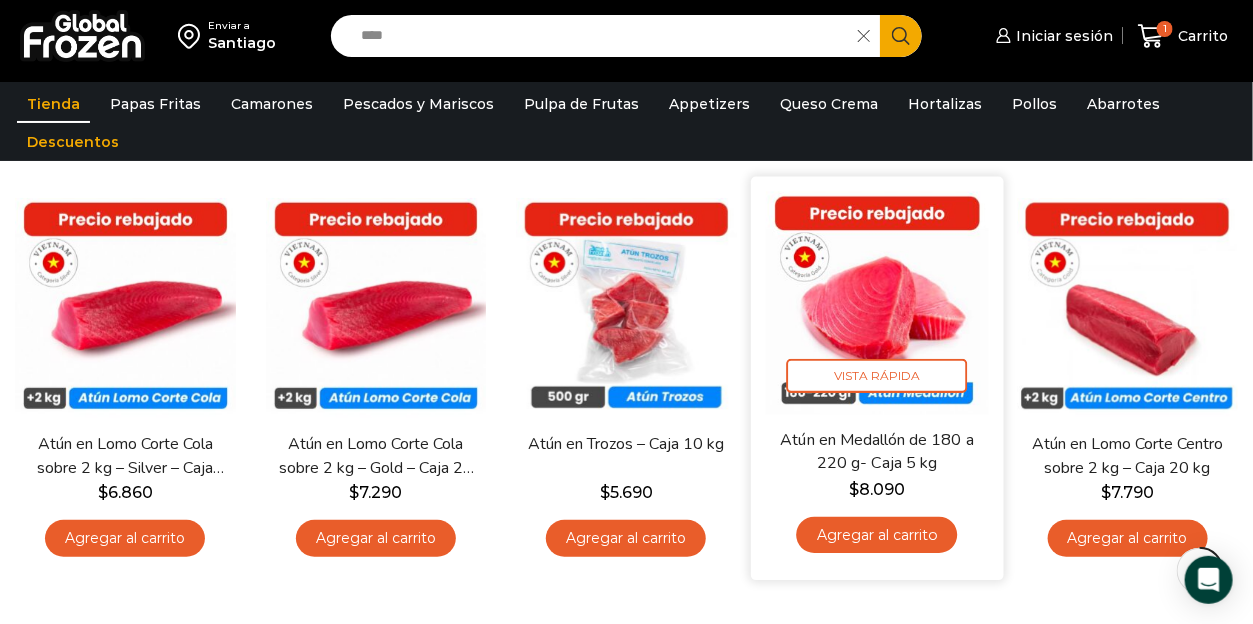 click on "Agregar al carrito" at bounding box center (877, 534) 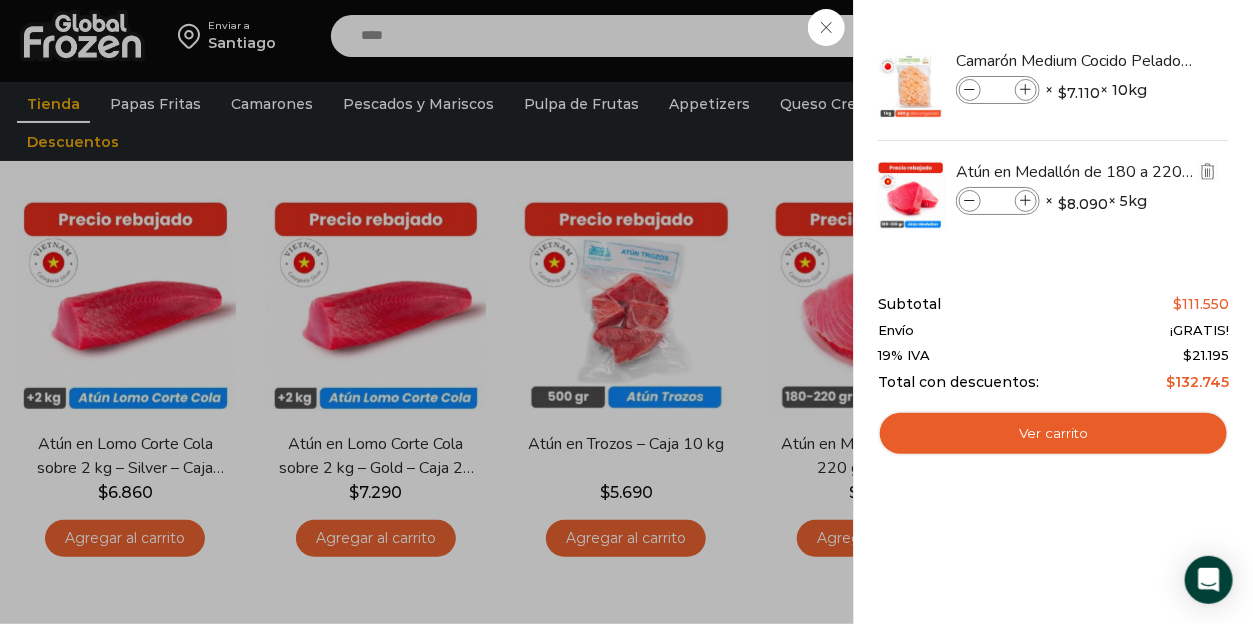 click at bounding box center (1026, 201) 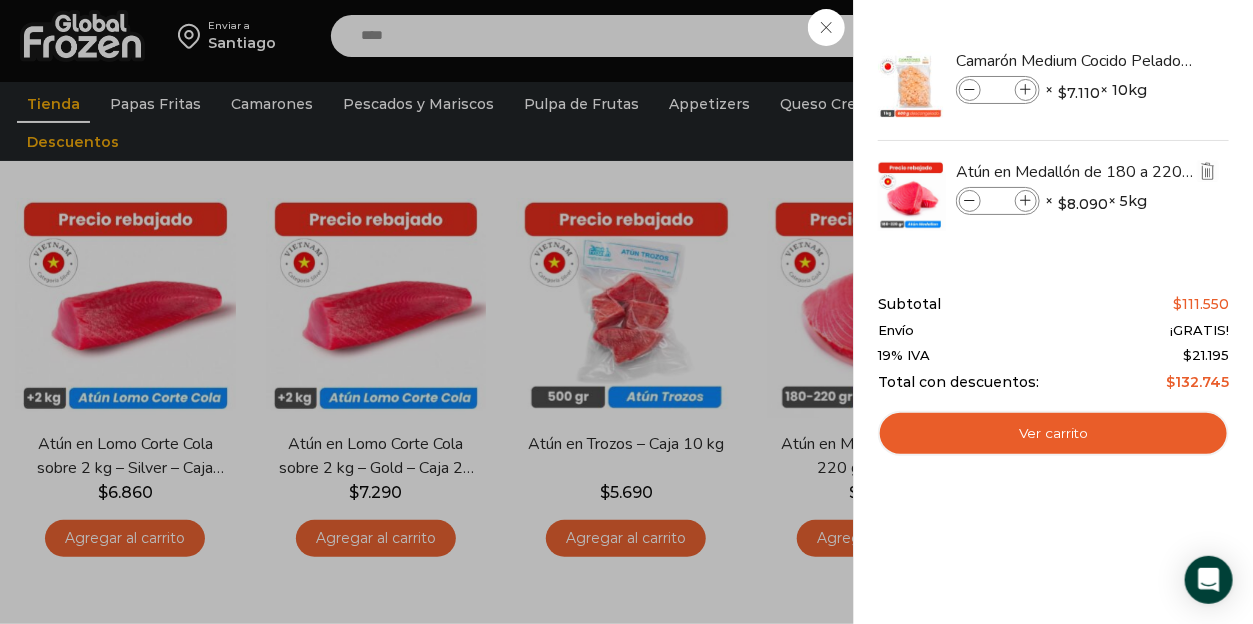 type on "*" 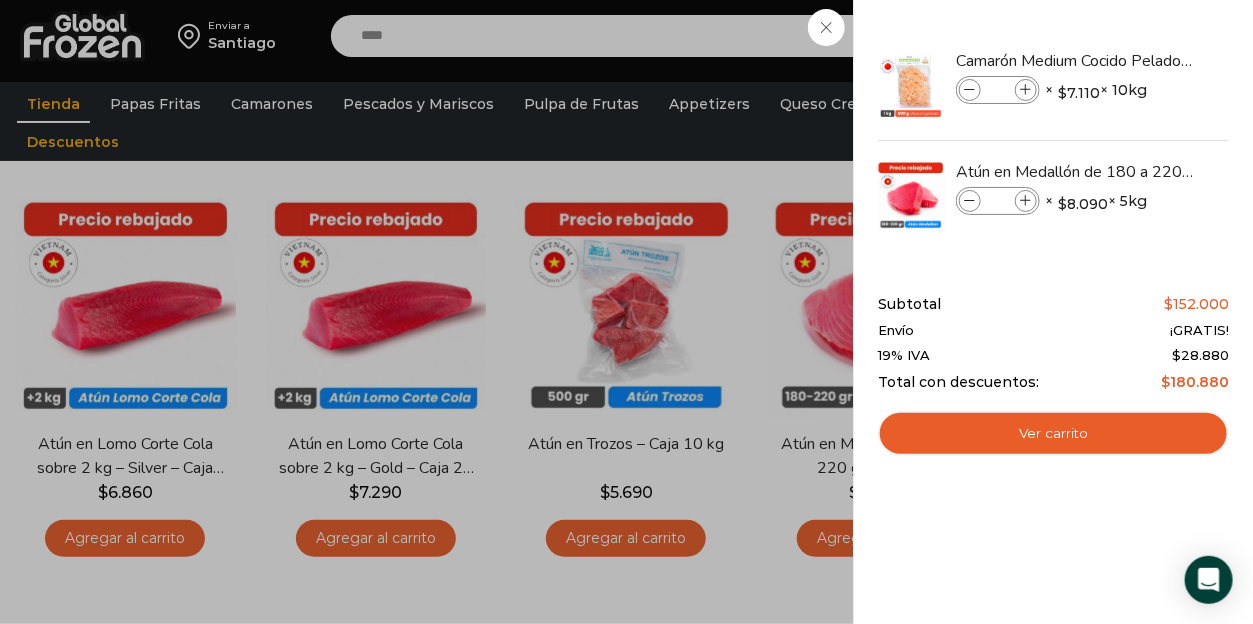 click on "3
Carrito
3
3
Shopping Cart
*" at bounding box center [1183, 36] 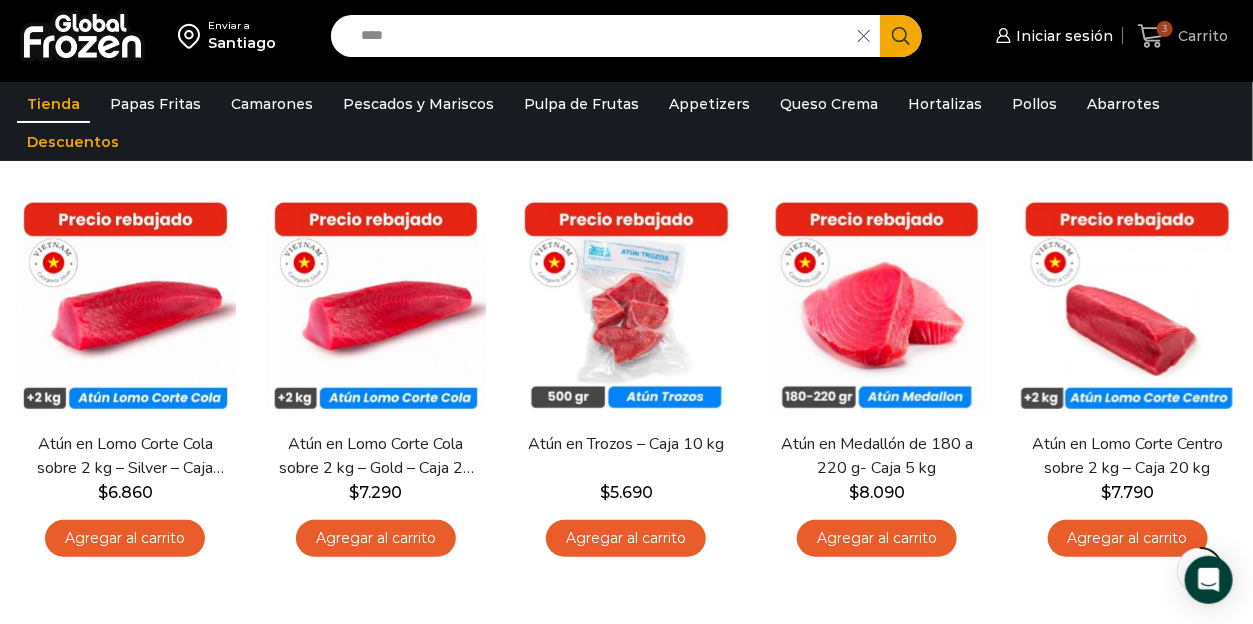 click on "3" at bounding box center (1155, 36) 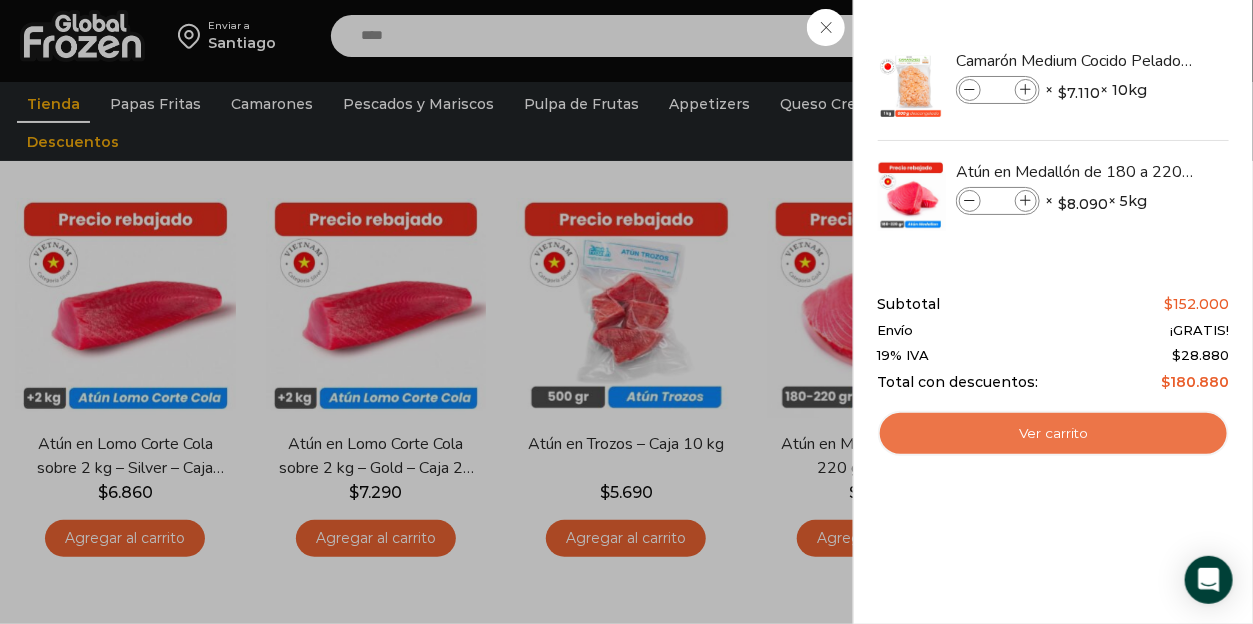 click on "Ver carrito" at bounding box center [1053, 434] 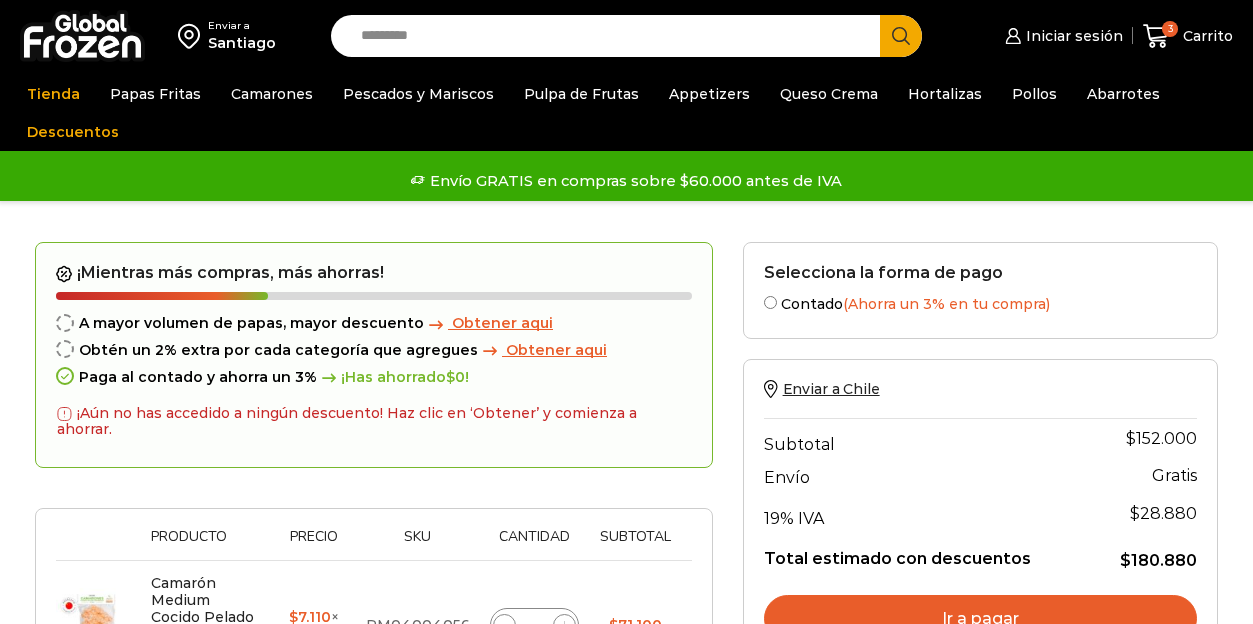 scroll, scrollTop: 0, scrollLeft: 0, axis: both 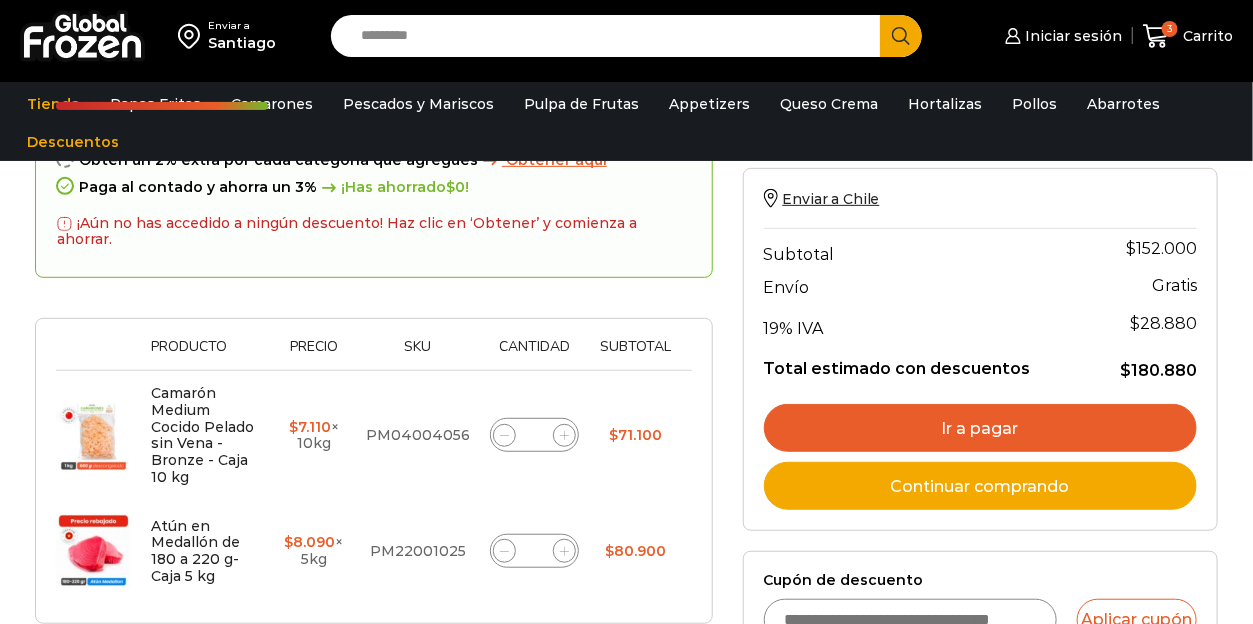 click on "Ir a pagar" at bounding box center [980, 428] 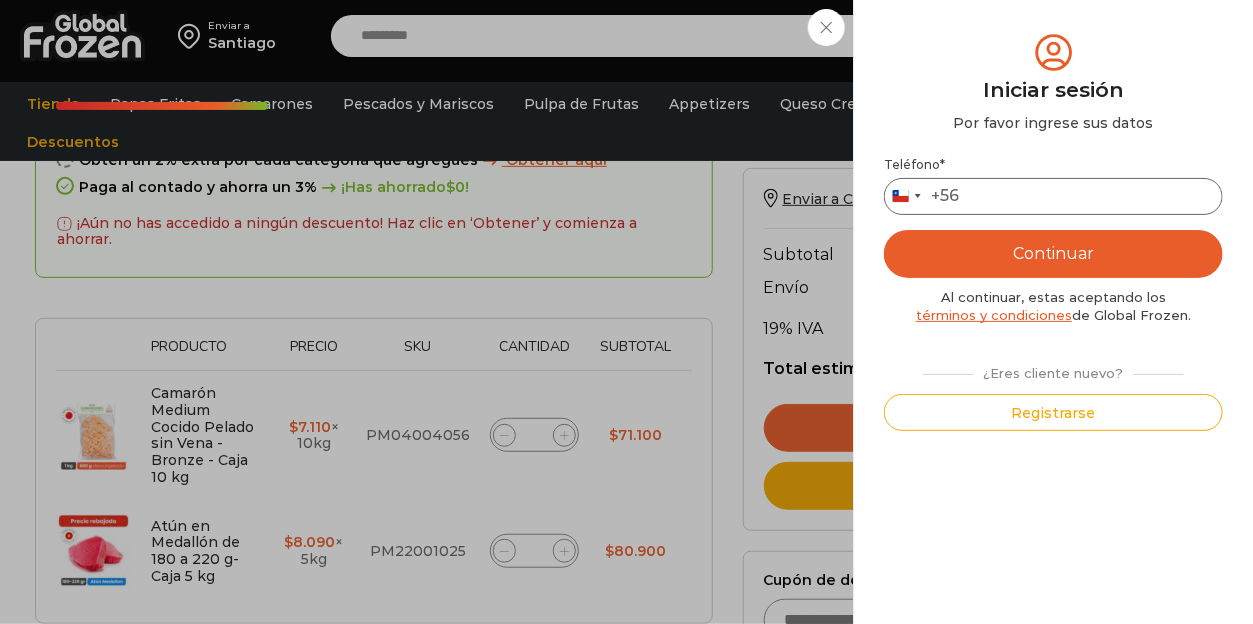 click on "Teléfono
*" at bounding box center [1053, 196] 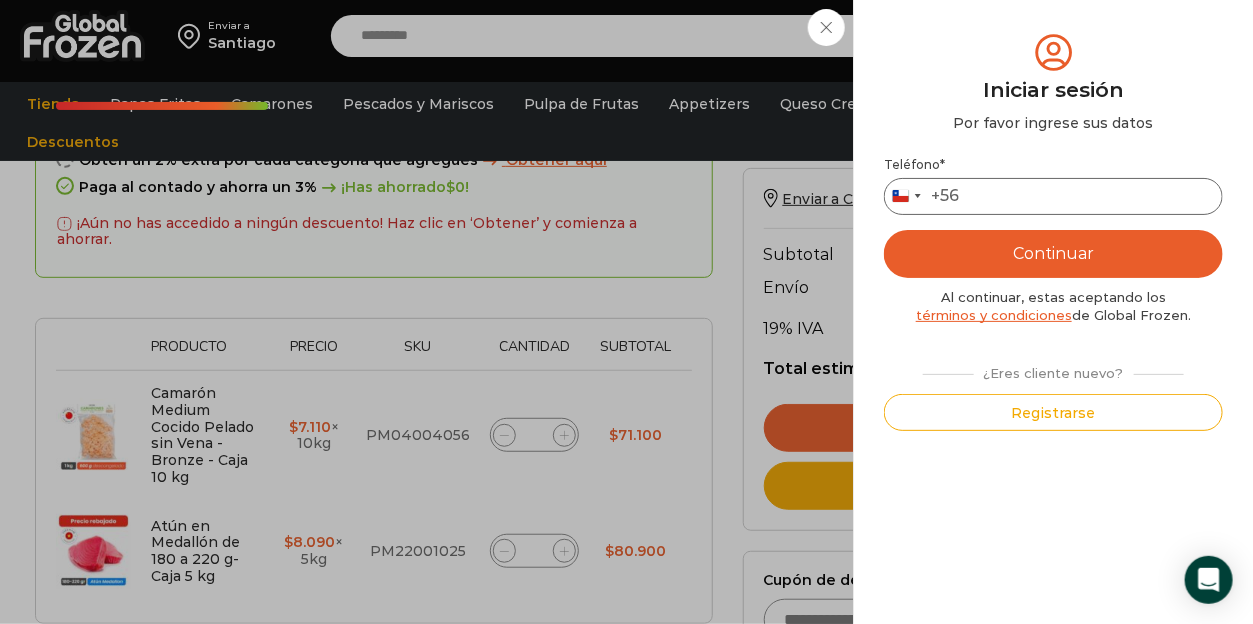type on "*********" 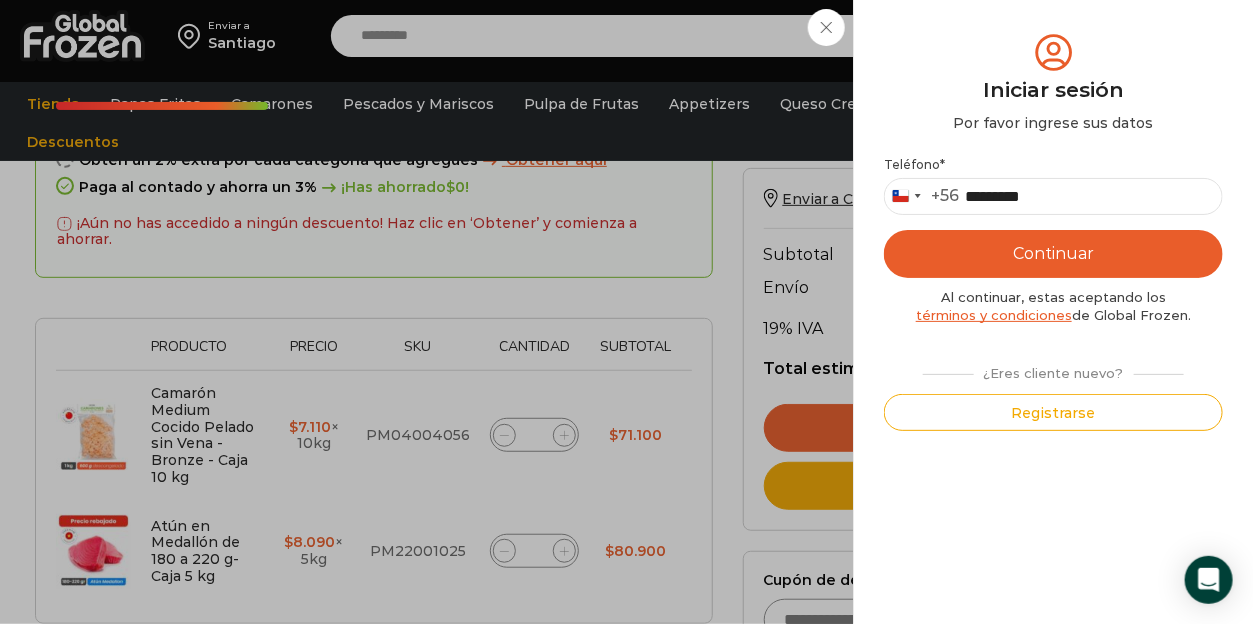 click on "Continuar" at bounding box center [1053, 254] 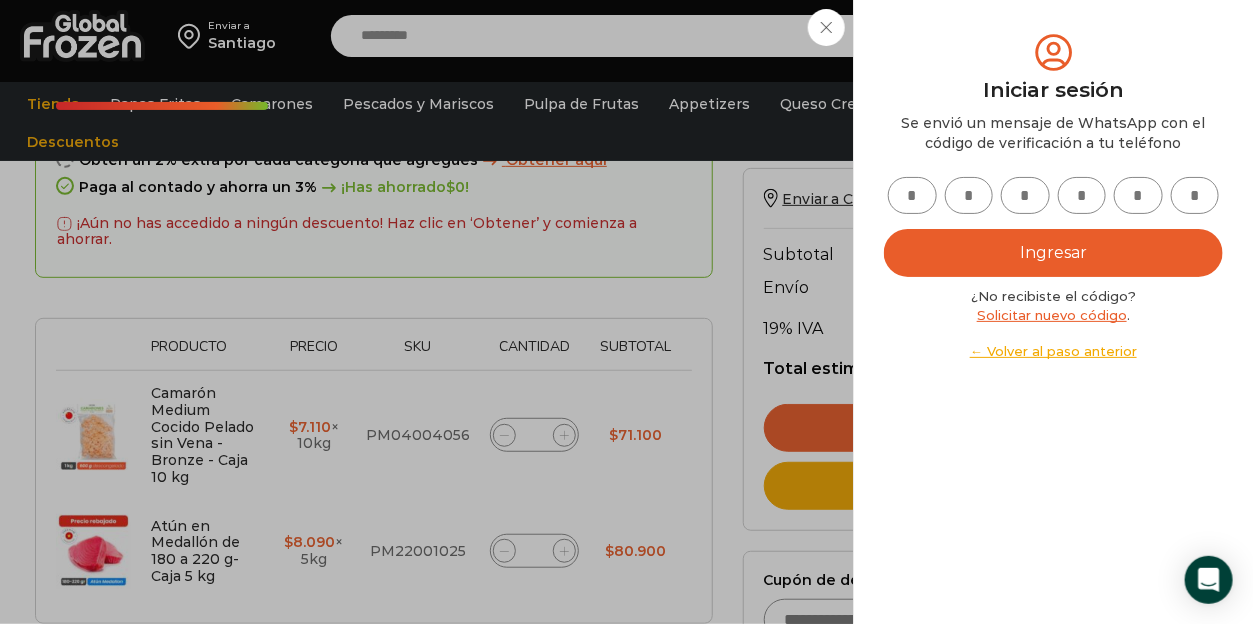 click at bounding box center (912, 195) 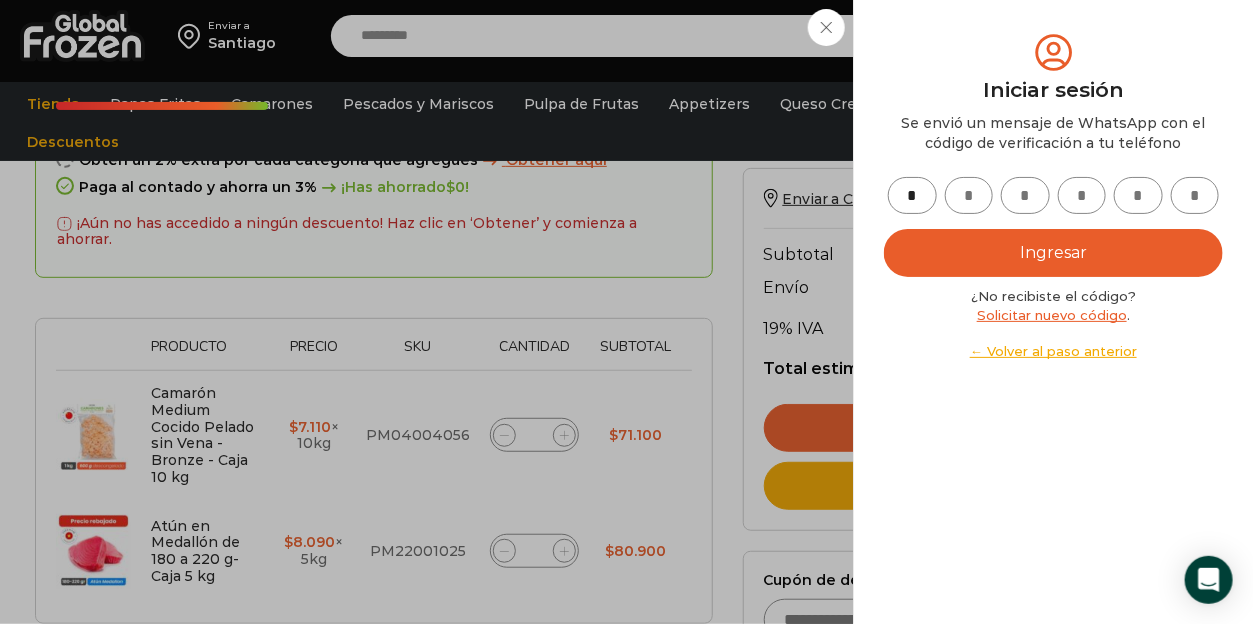 type on "*" 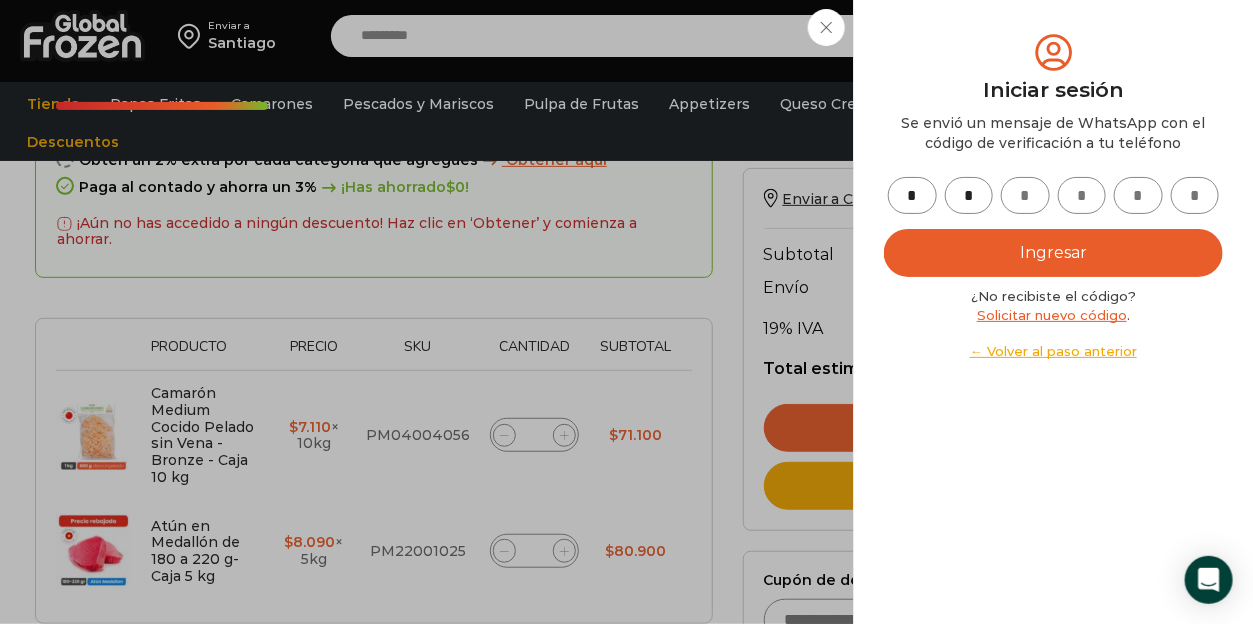 type on "*" 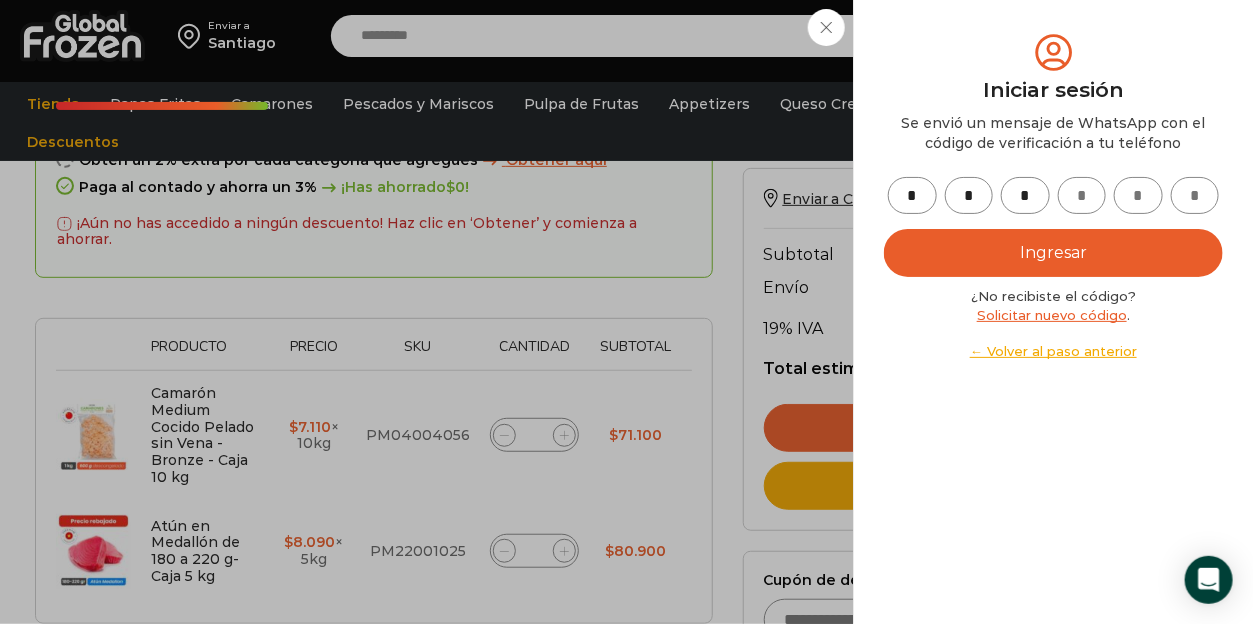 type on "*" 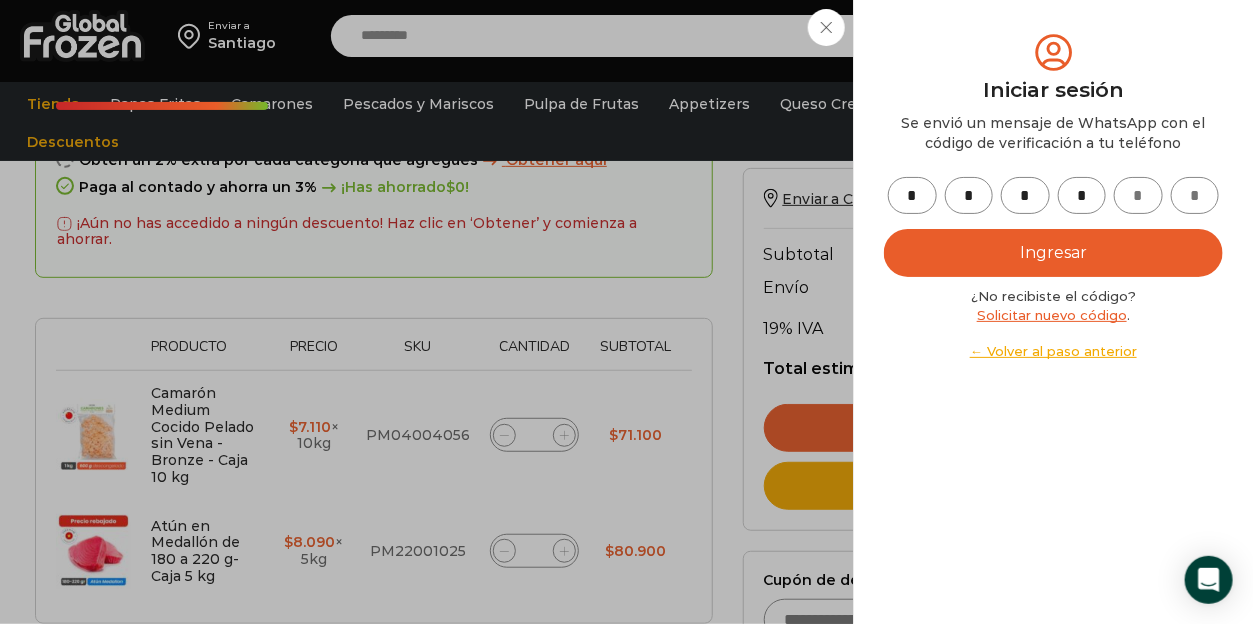 type on "*" 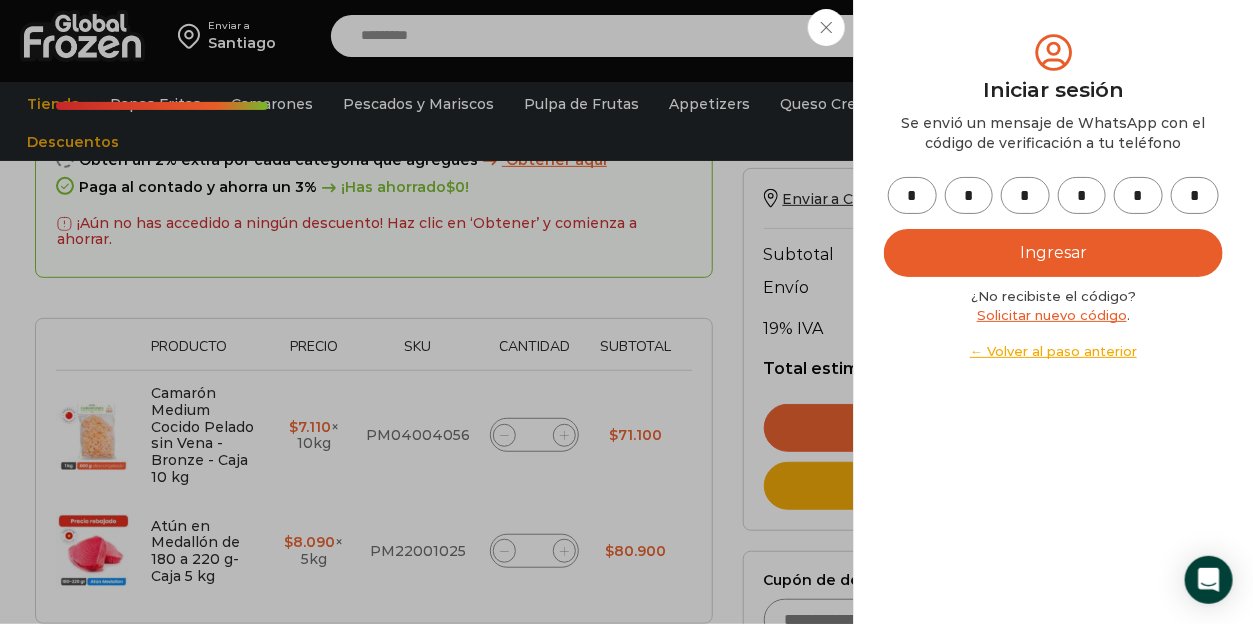 type on "*" 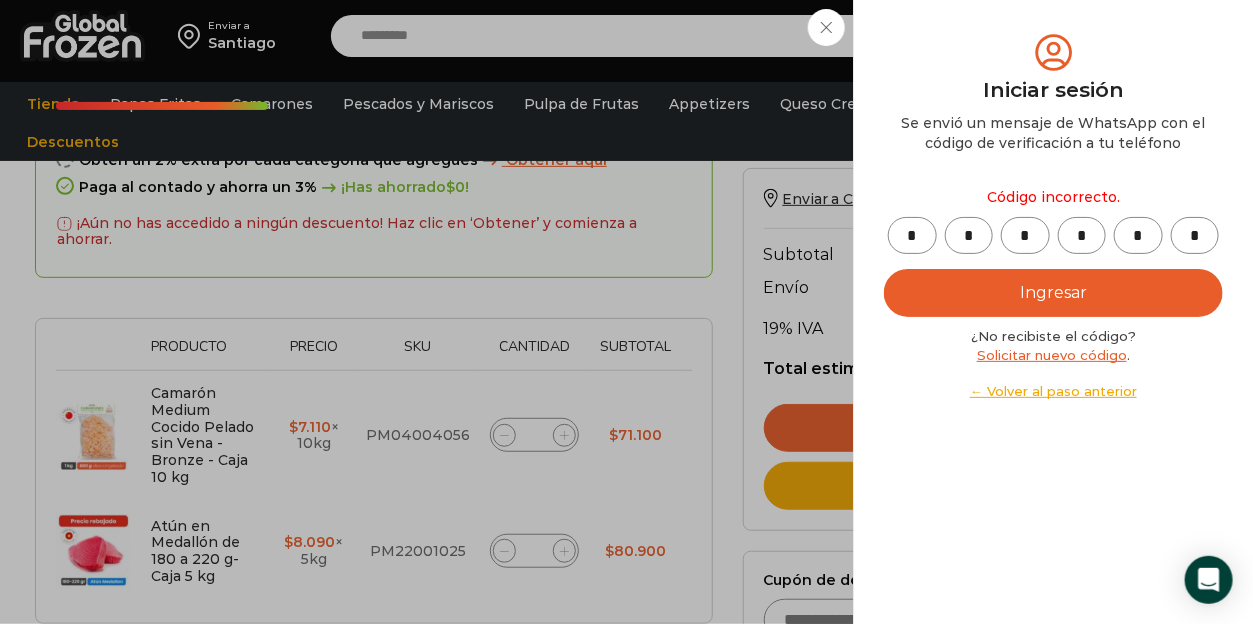 click on "Ingresar" at bounding box center [1053, 293] 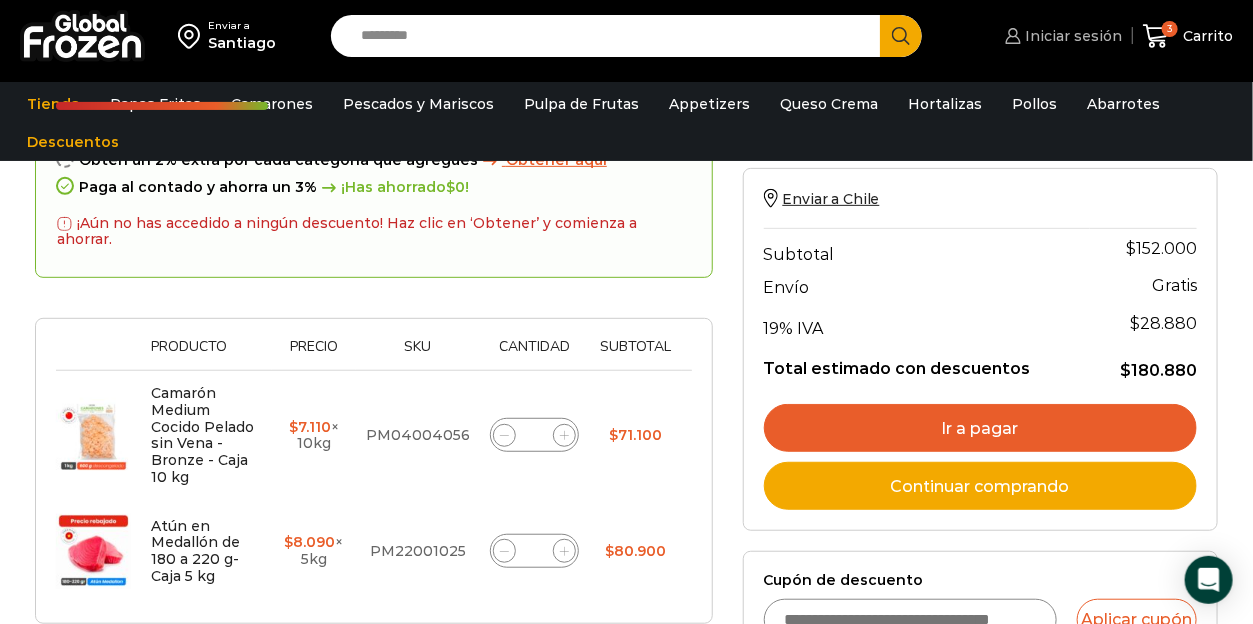click on "Iniciar sesión" at bounding box center [1072, 36] 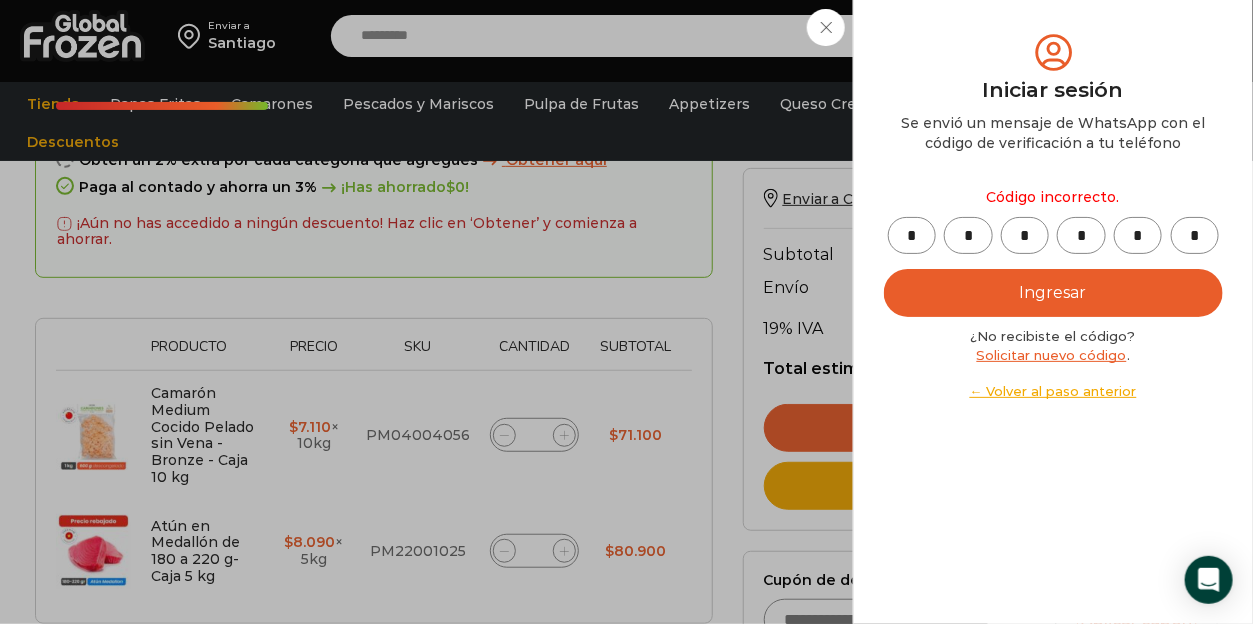 click on "*" at bounding box center (912, 235) 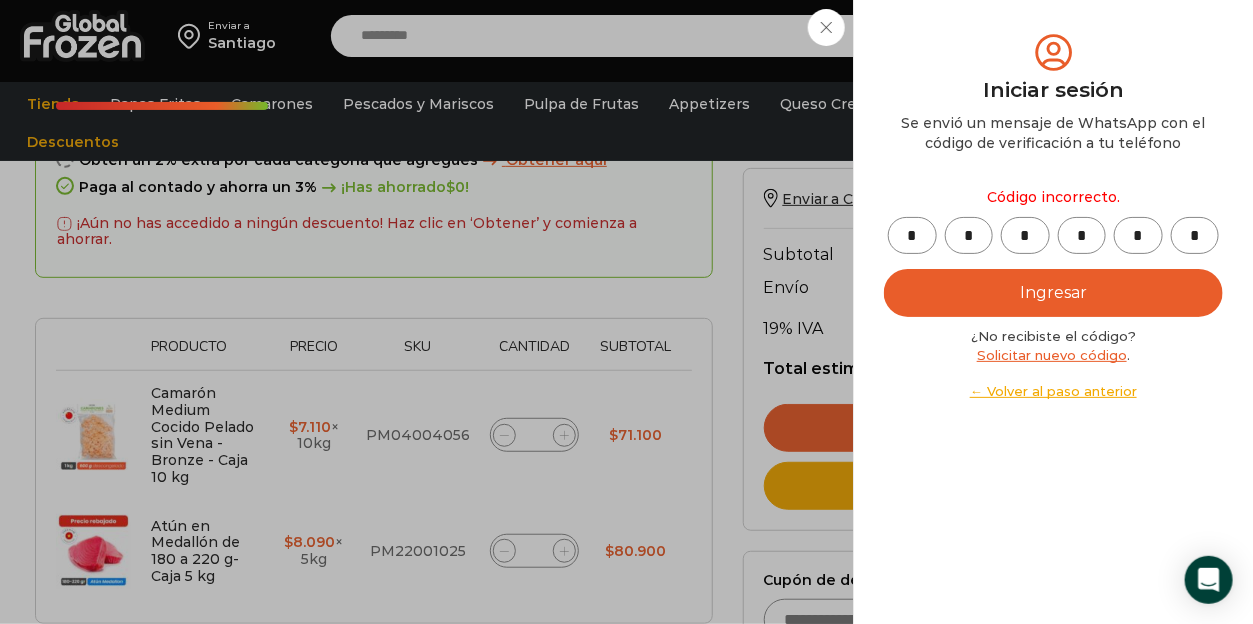 click on "*" at bounding box center [1195, 235] 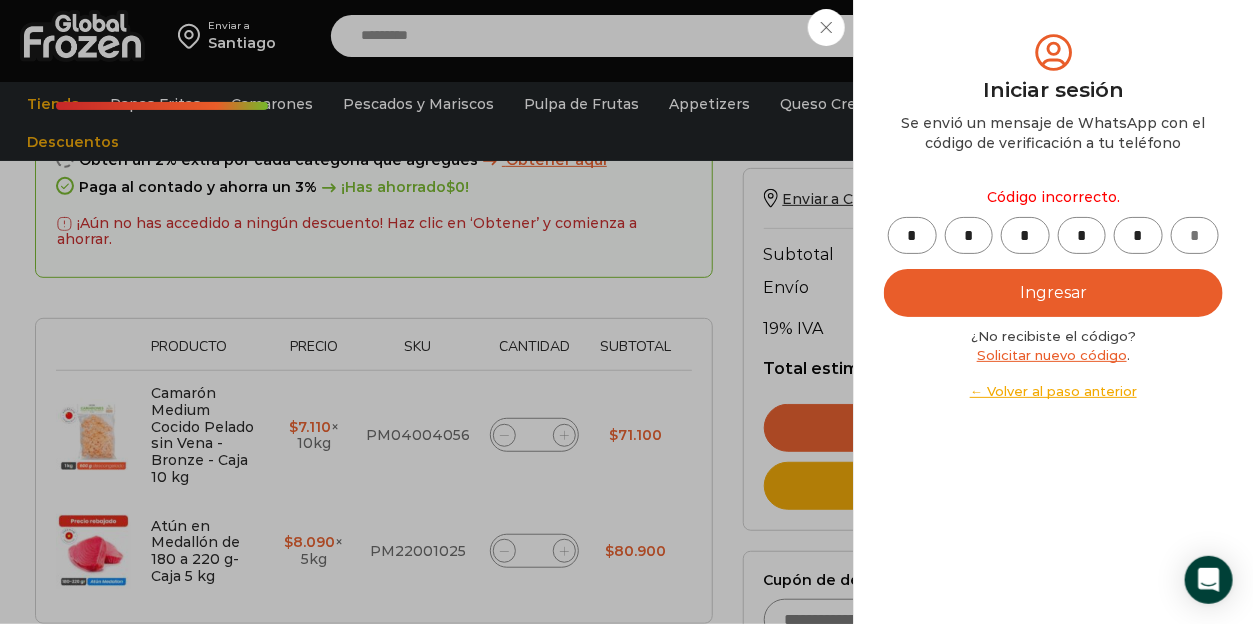 type 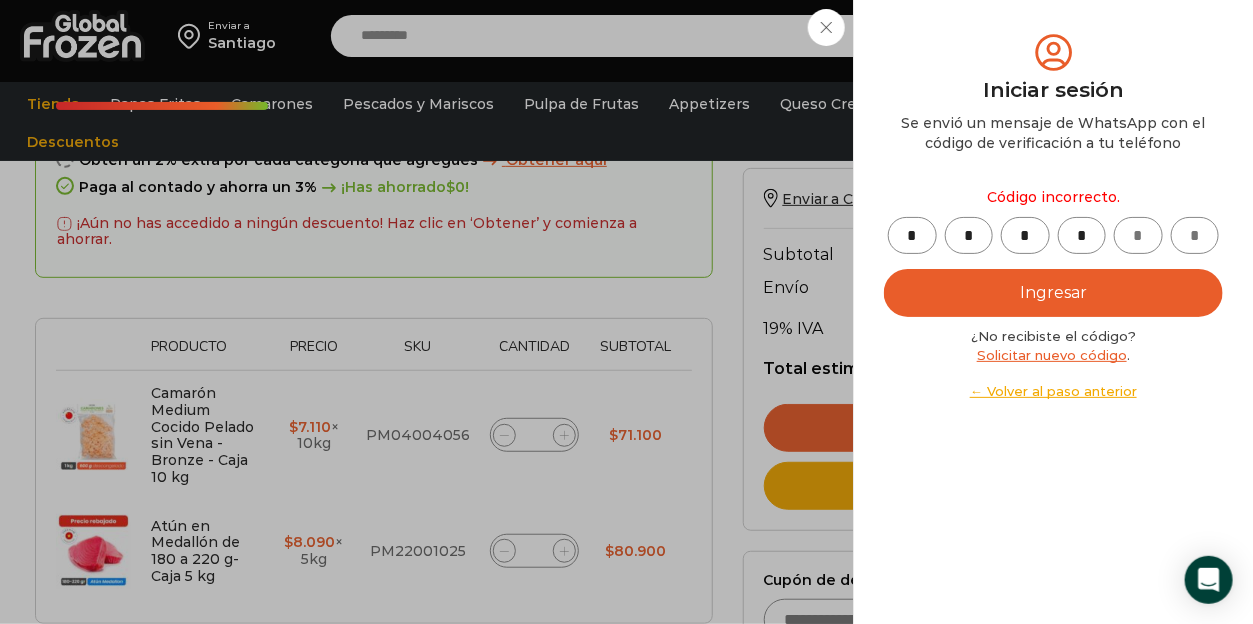 type 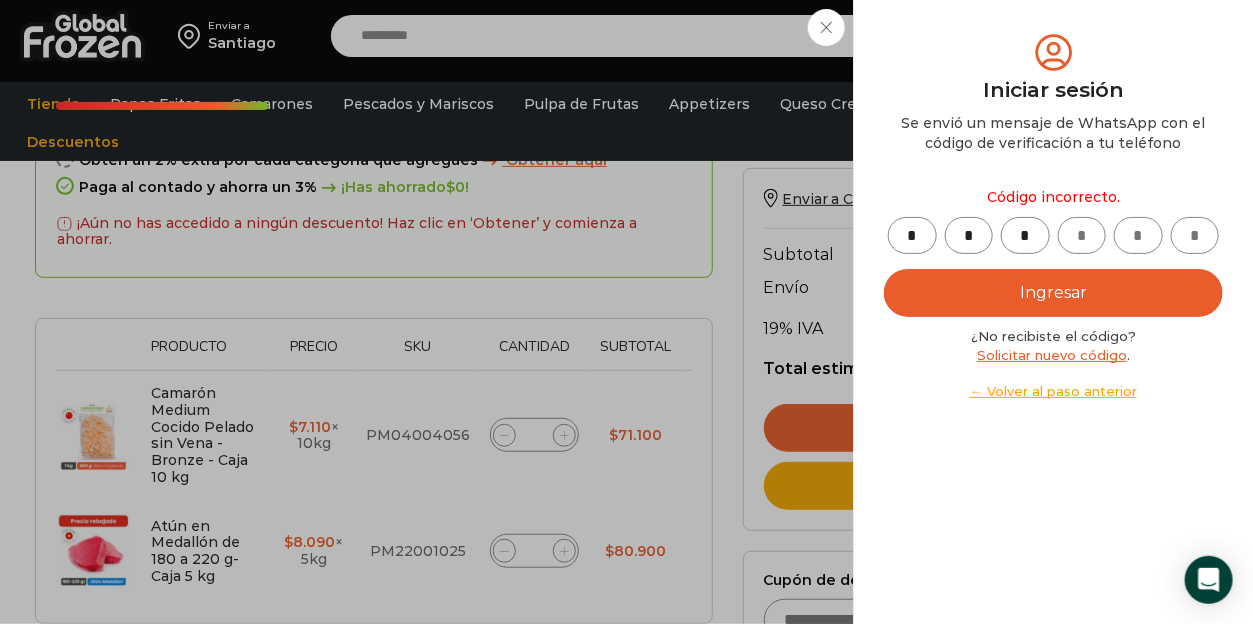 type 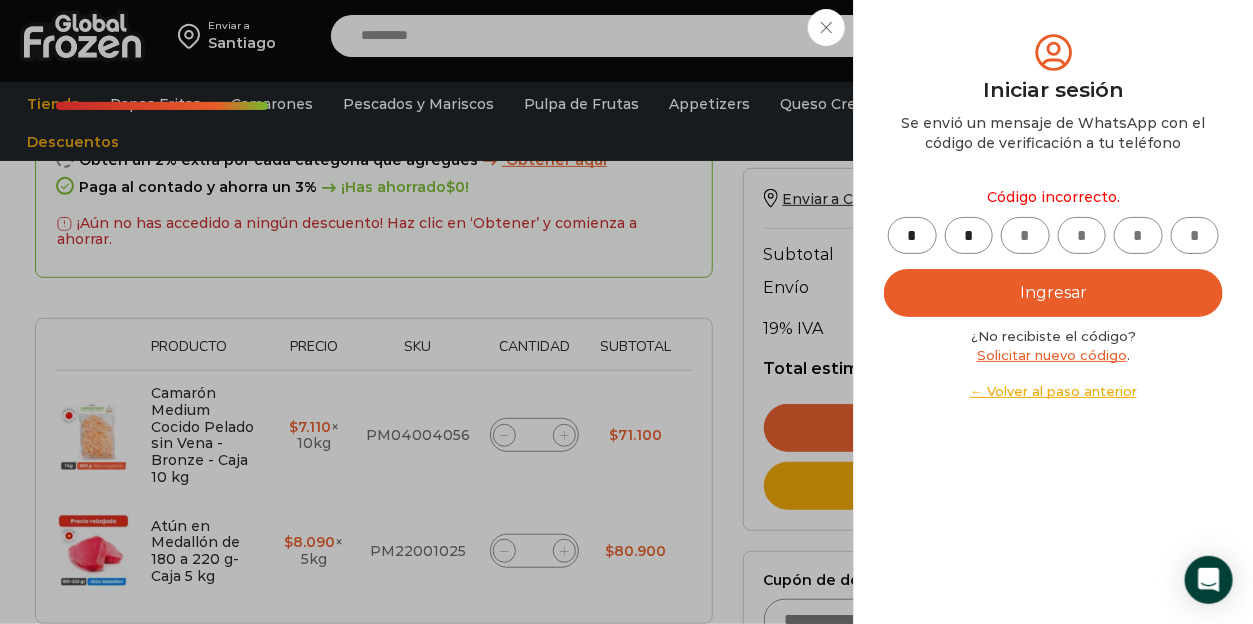 type 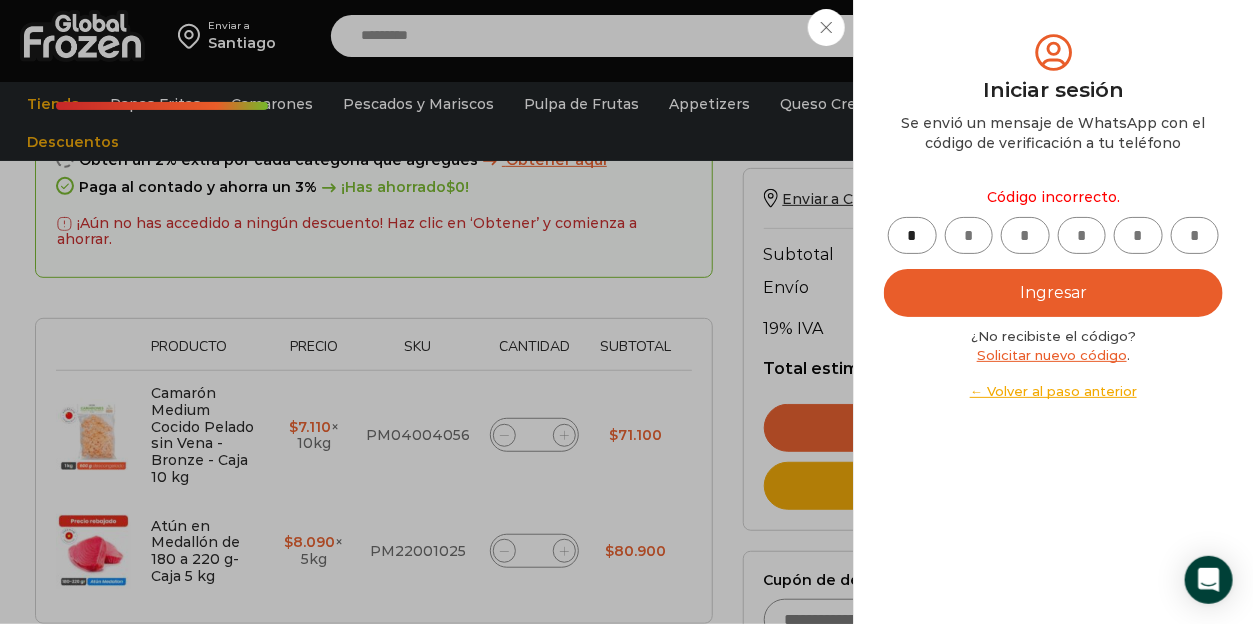 type 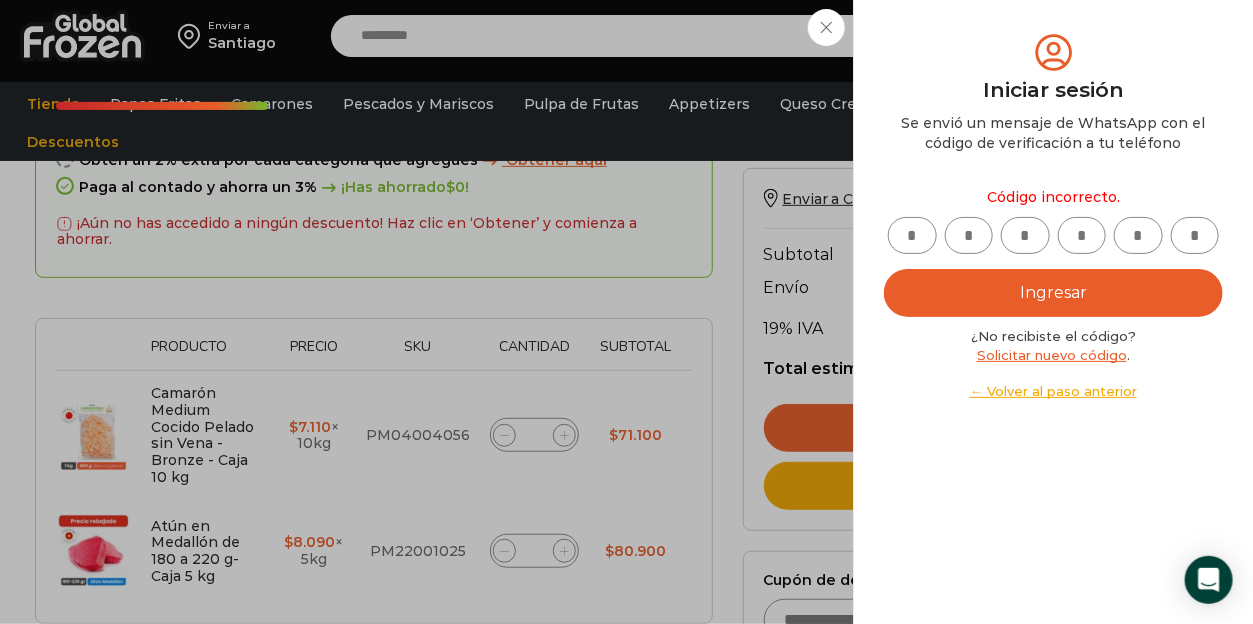 type on "*" 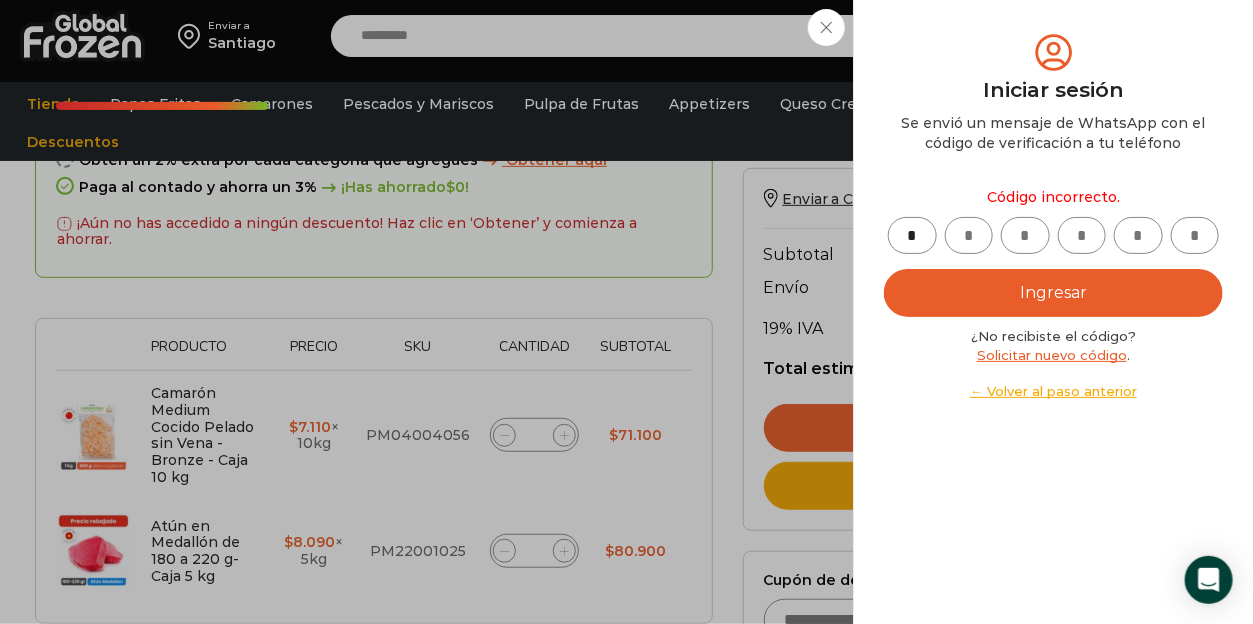 type on "*" 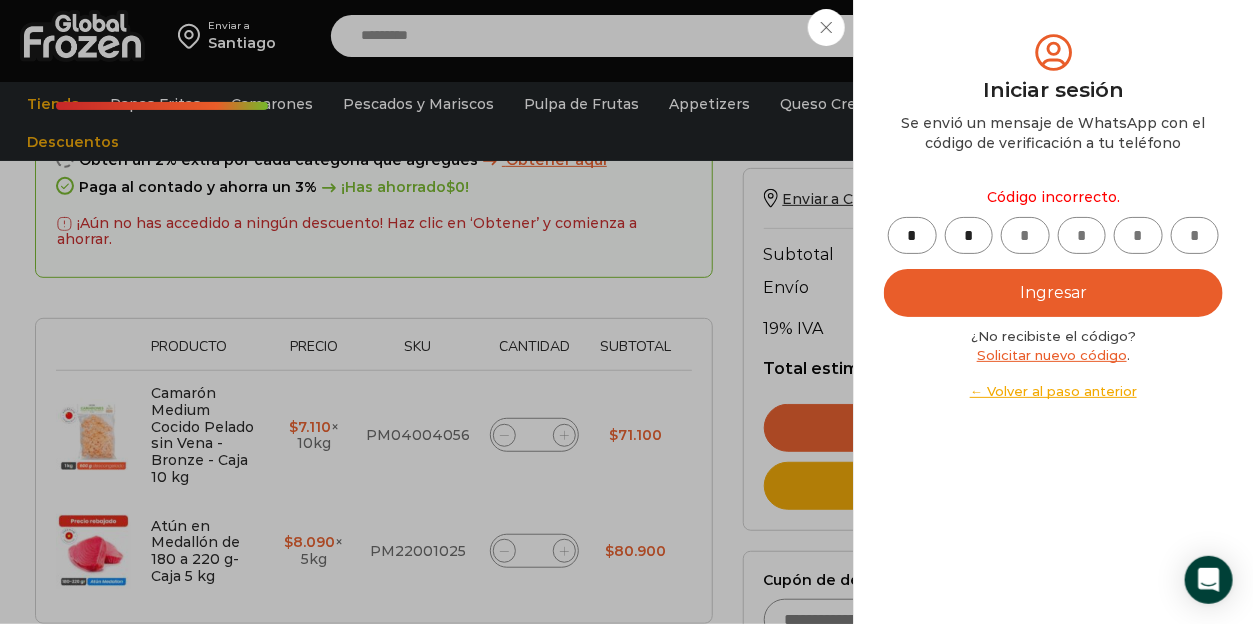 type on "*" 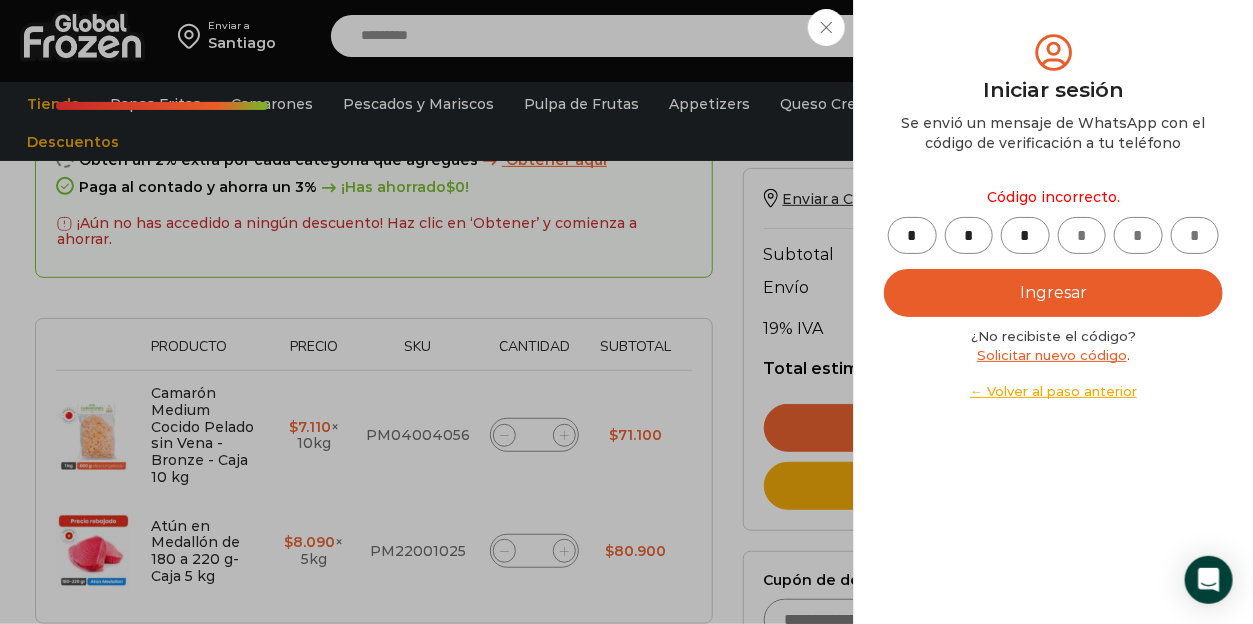 type on "*" 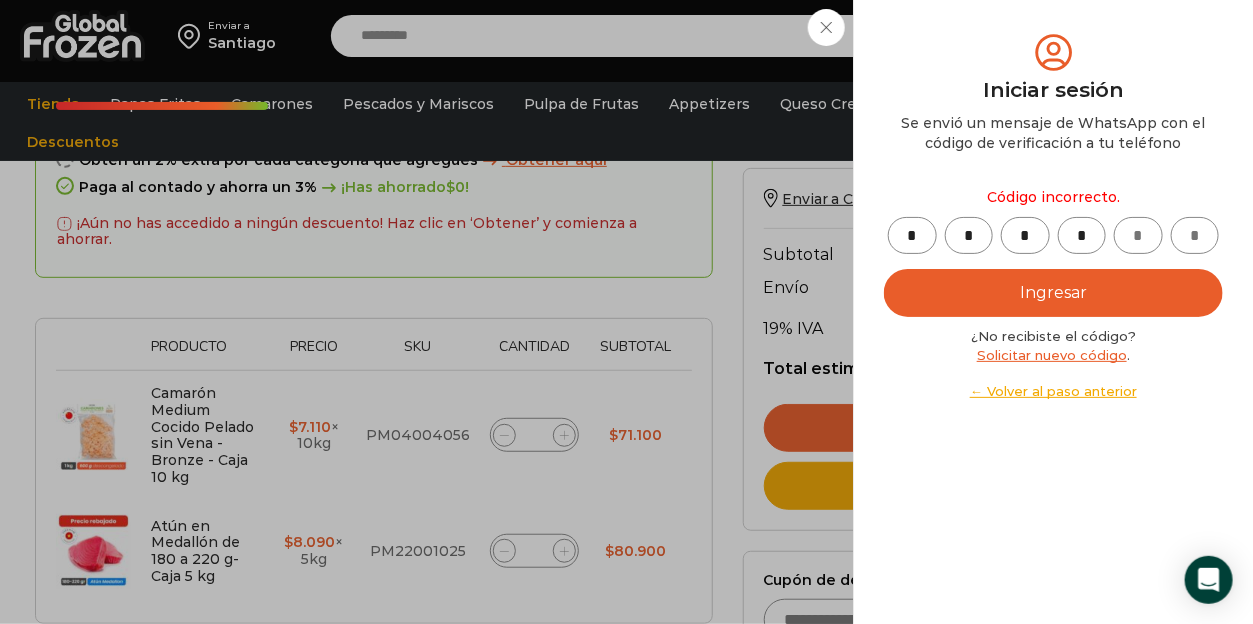 type on "*" 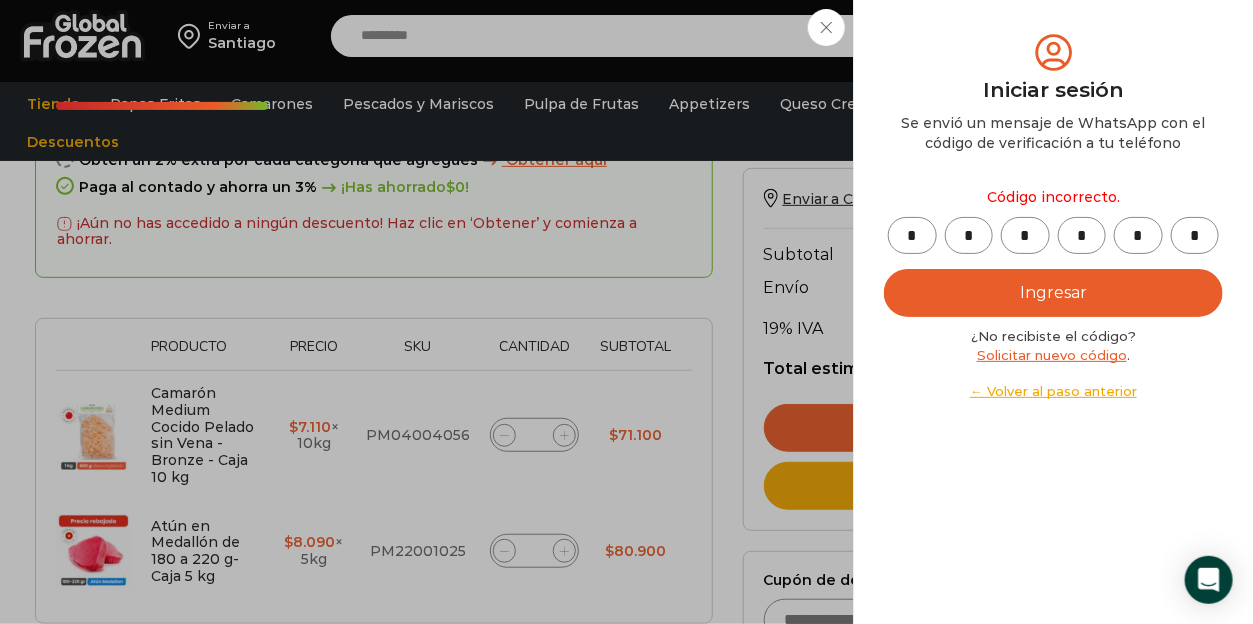 type on "*" 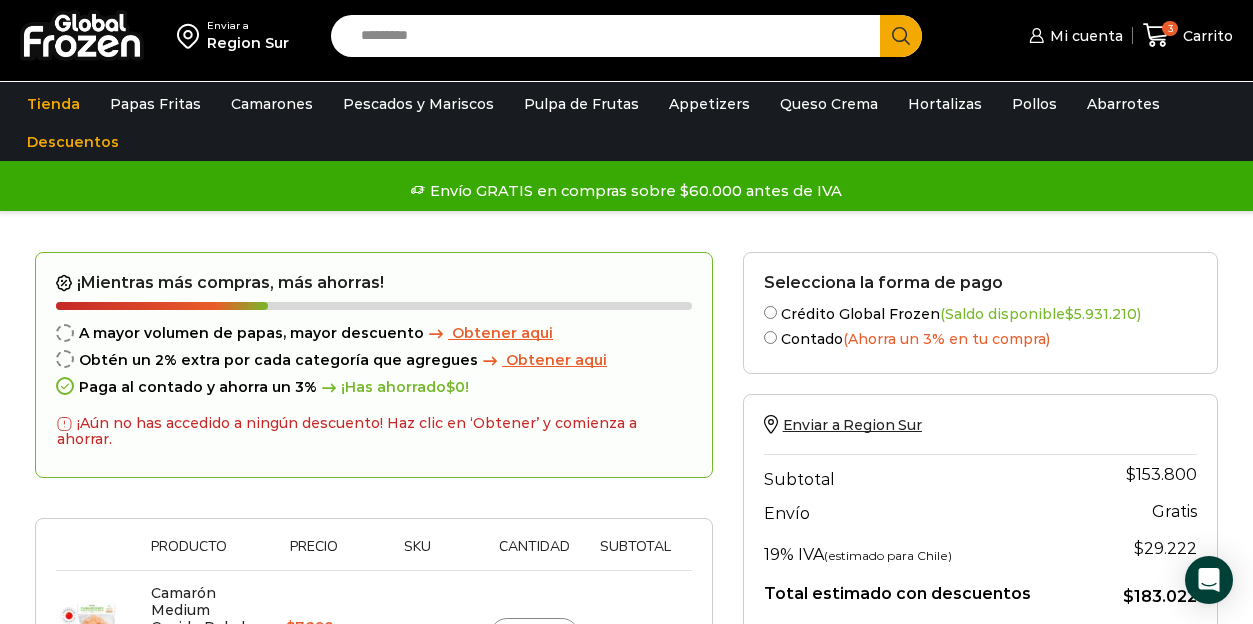 scroll, scrollTop: 200, scrollLeft: 0, axis: vertical 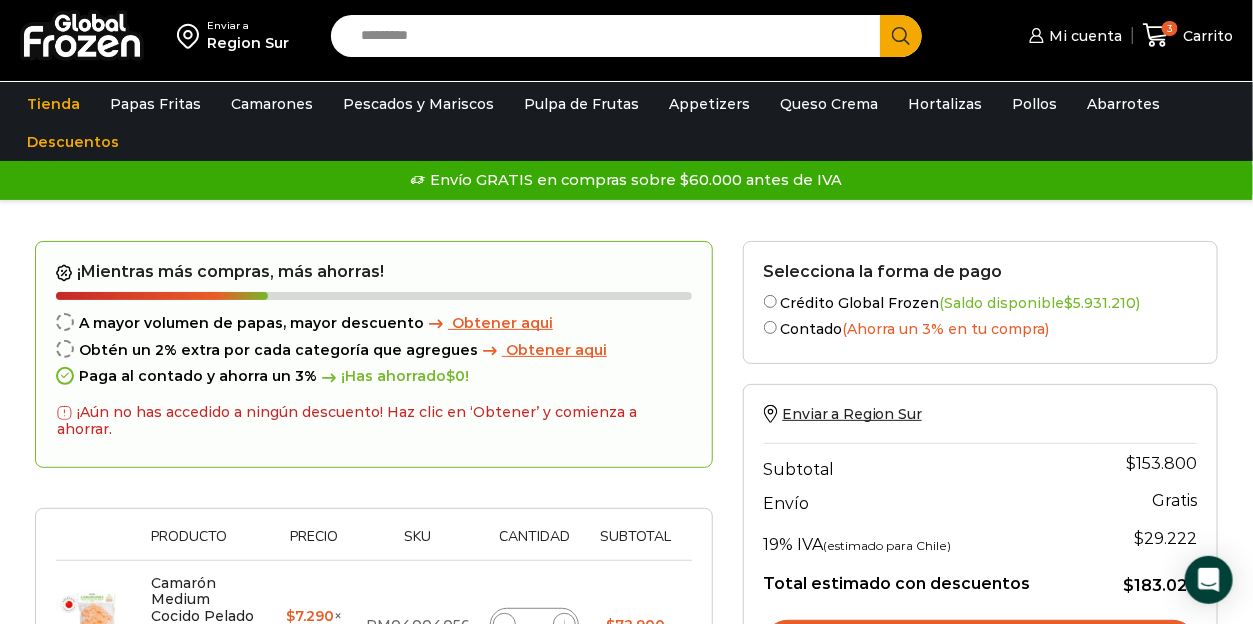 click on "Crédito Global Frozen  (Saldo disponible  $ 5.931.210 )" at bounding box center [980, 301] 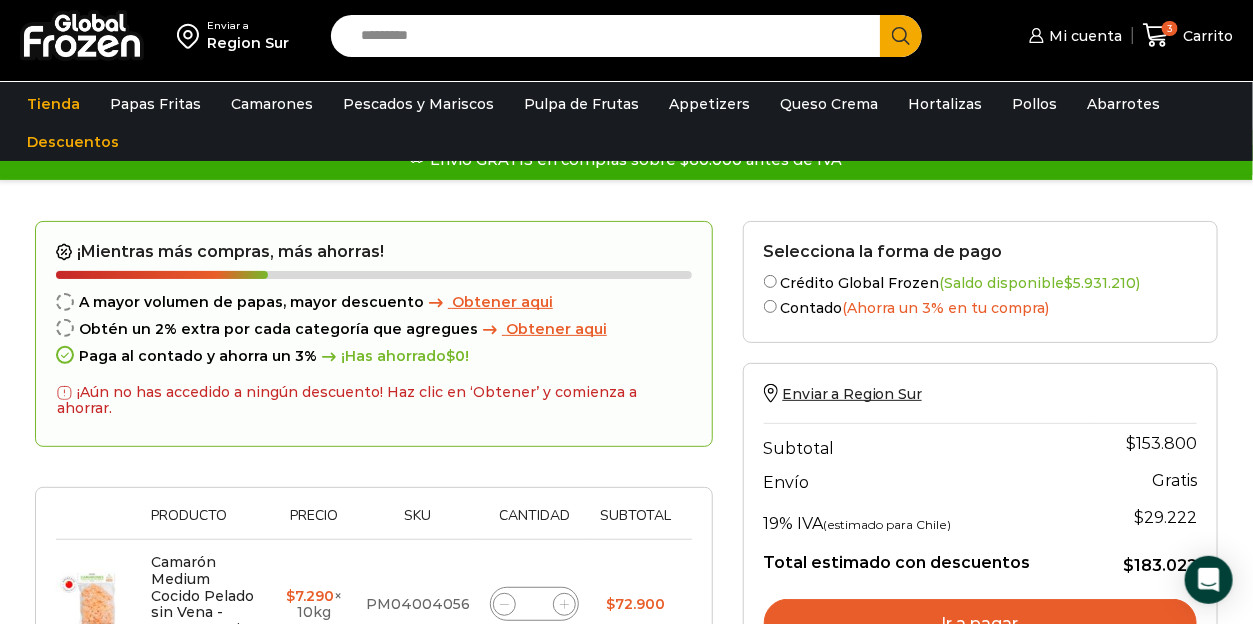 scroll, scrollTop: 0, scrollLeft: 0, axis: both 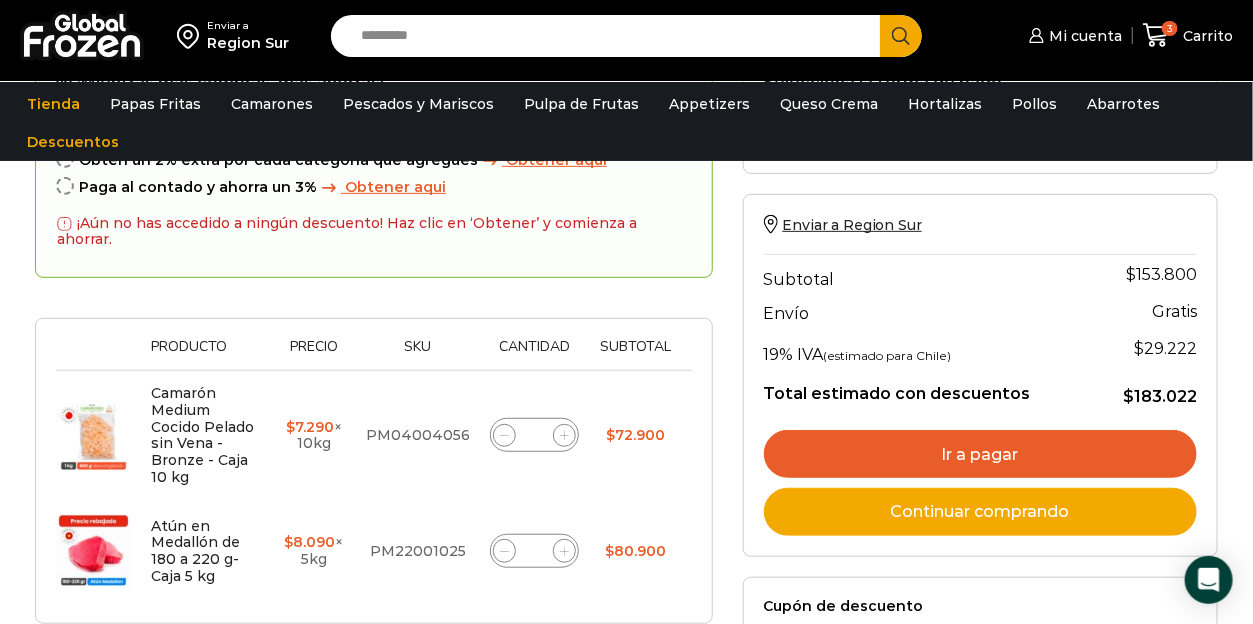 click on "Ir a pagar" at bounding box center (980, 454) 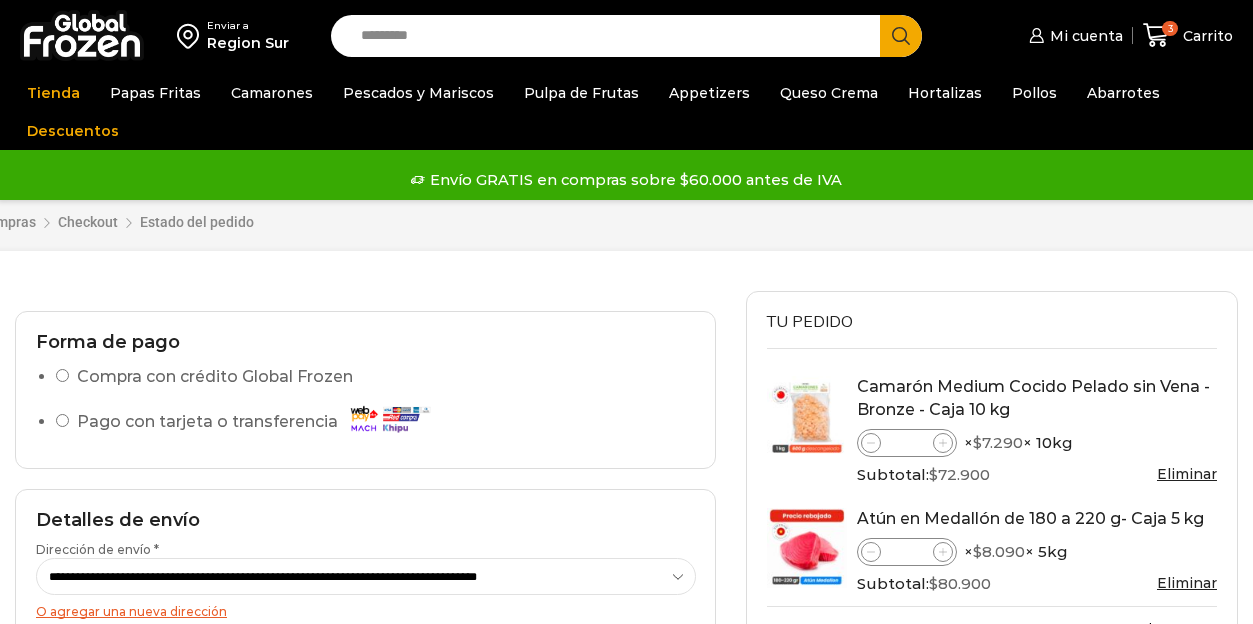 scroll, scrollTop: 0, scrollLeft: 0, axis: both 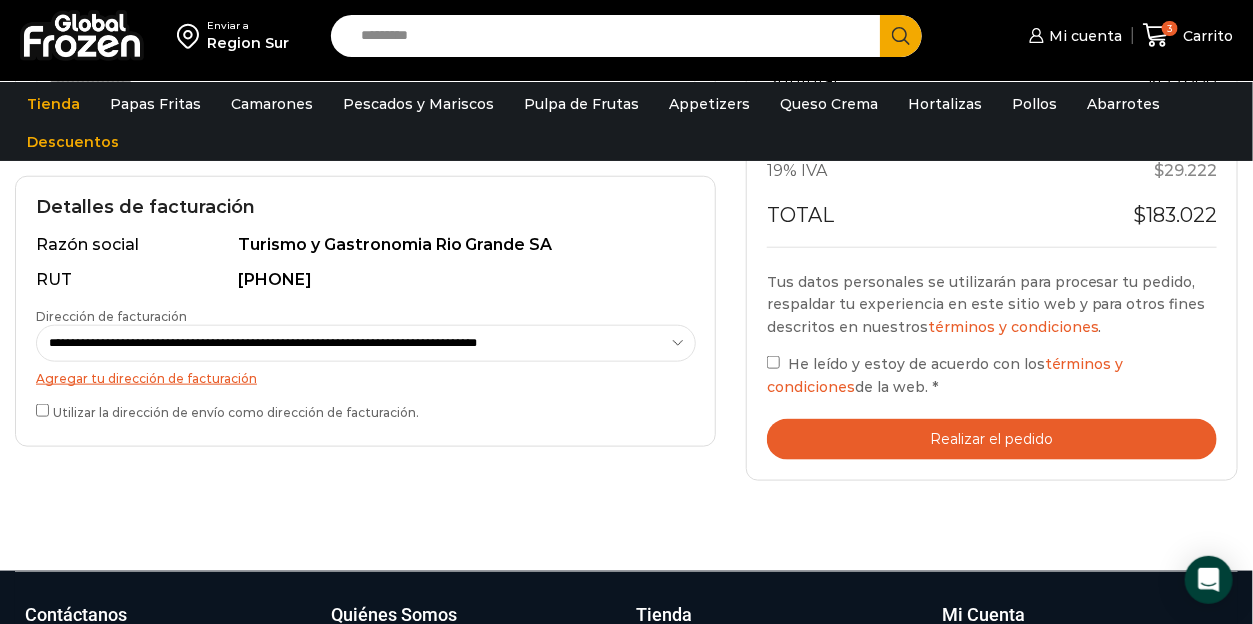 click on "Realizar el pedido" at bounding box center (992, 439) 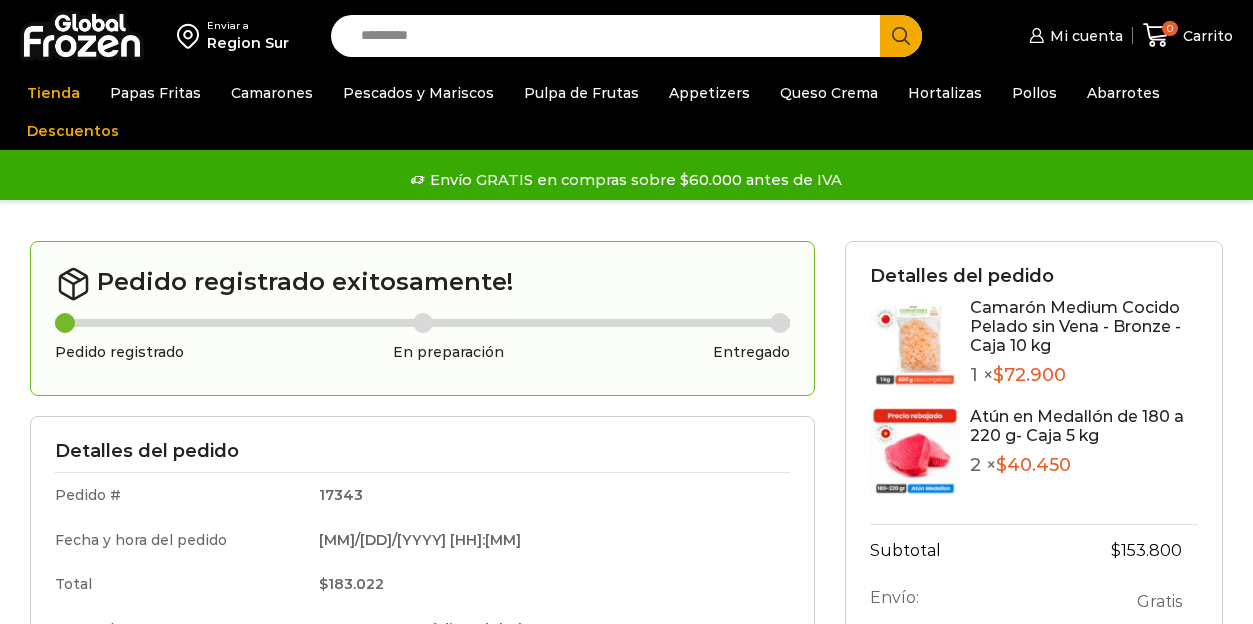 scroll, scrollTop: 0, scrollLeft: 0, axis: both 